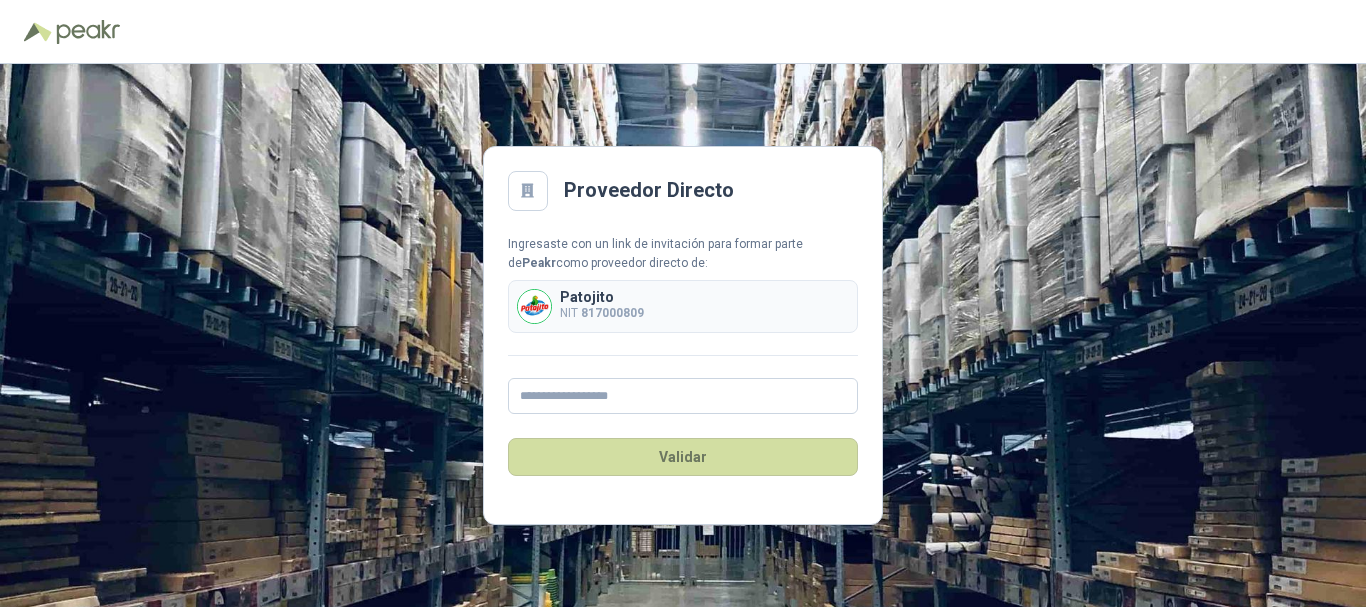scroll, scrollTop: 0, scrollLeft: 0, axis: both 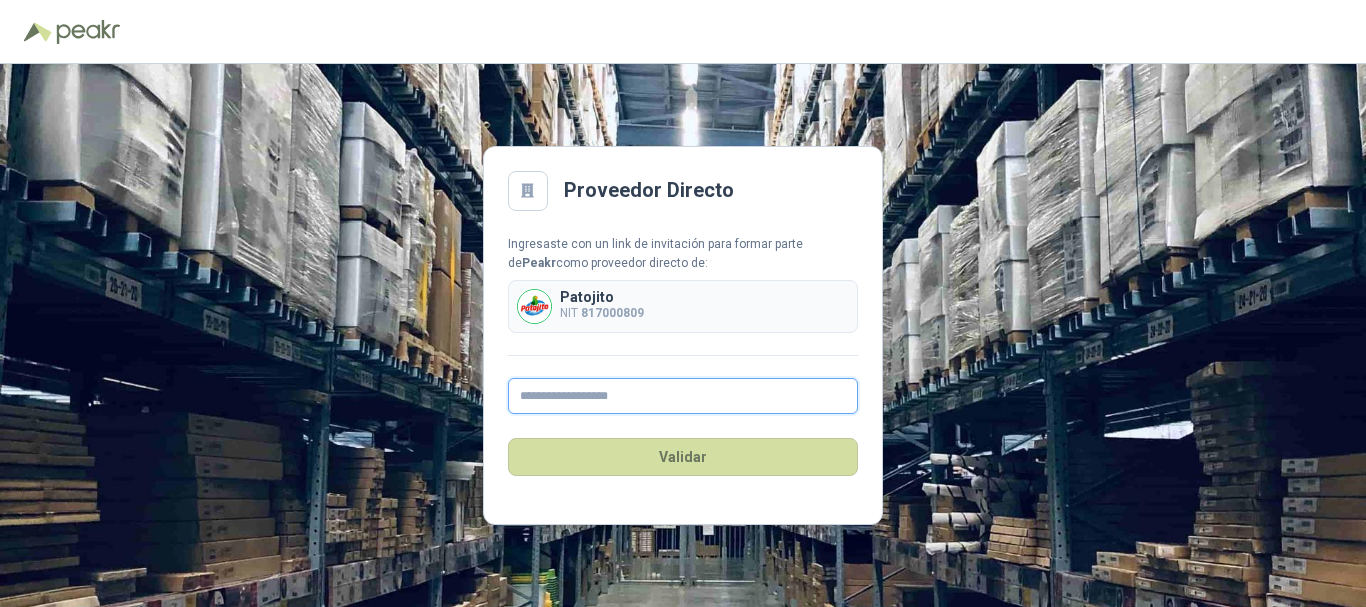 click at bounding box center [683, 396] 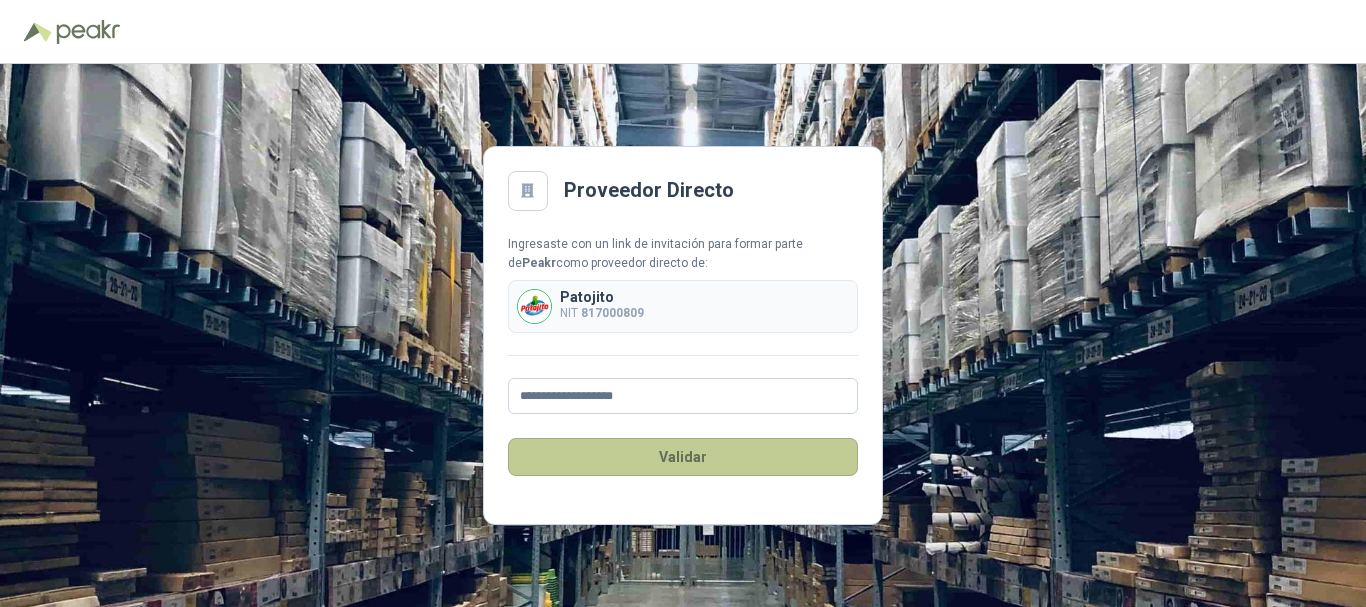 click on "Validar" at bounding box center (683, 457) 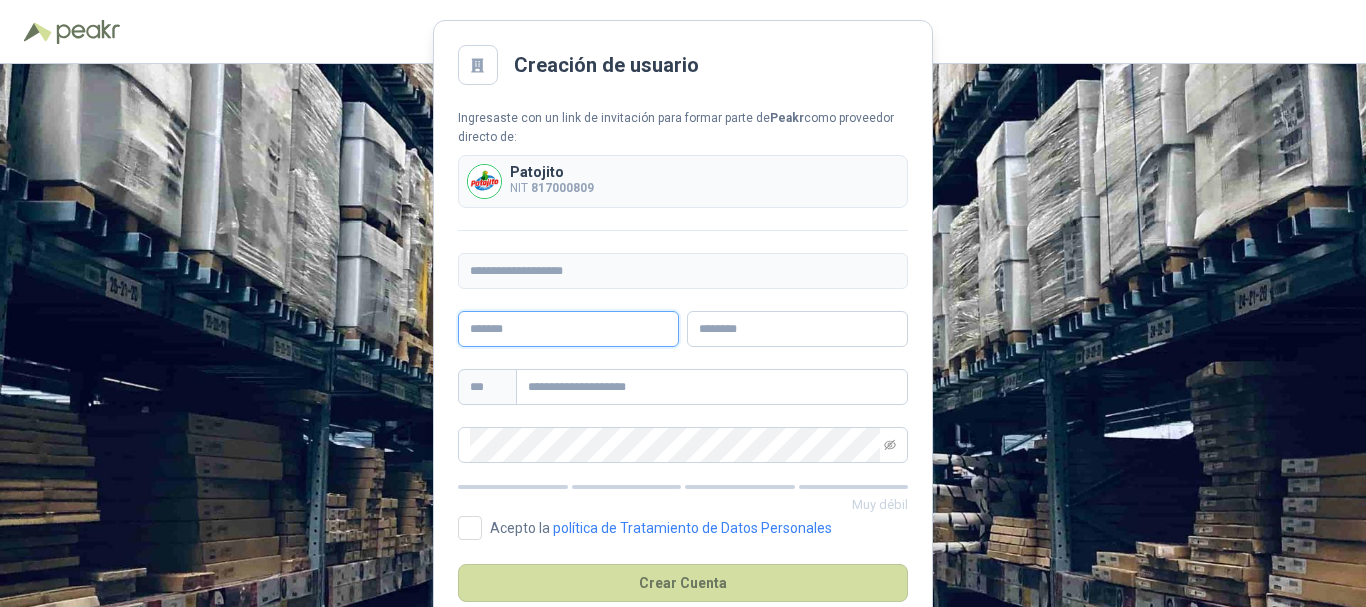 click at bounding box center [568, 329] 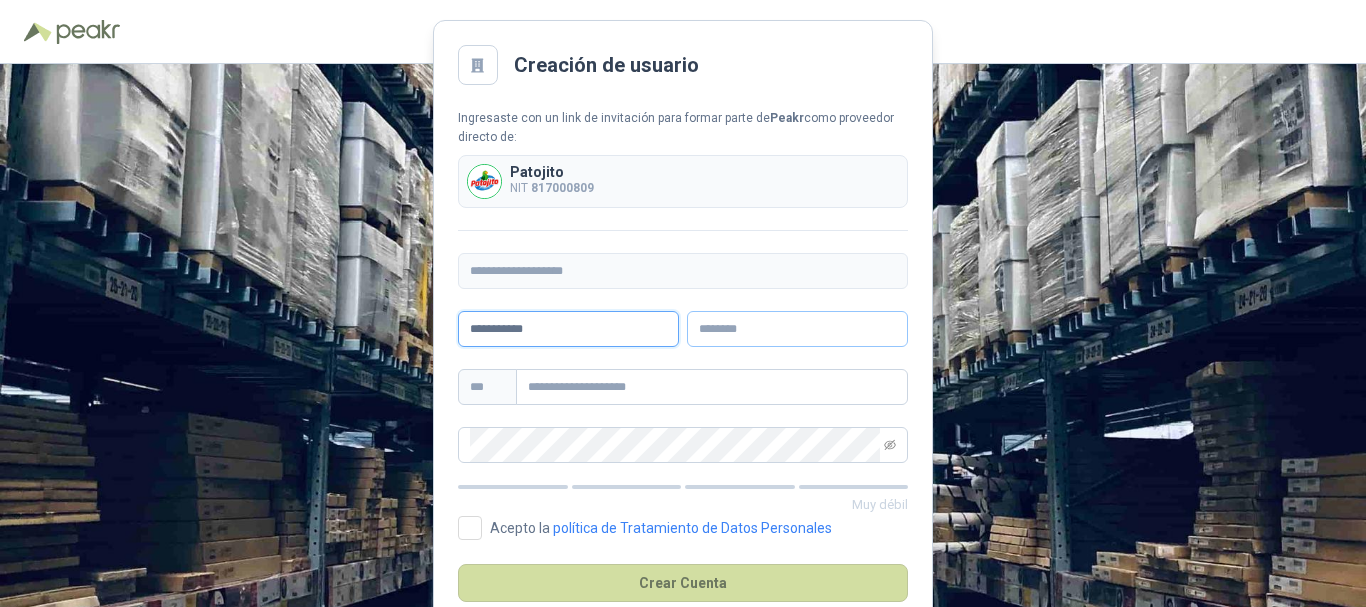 type on "**********" 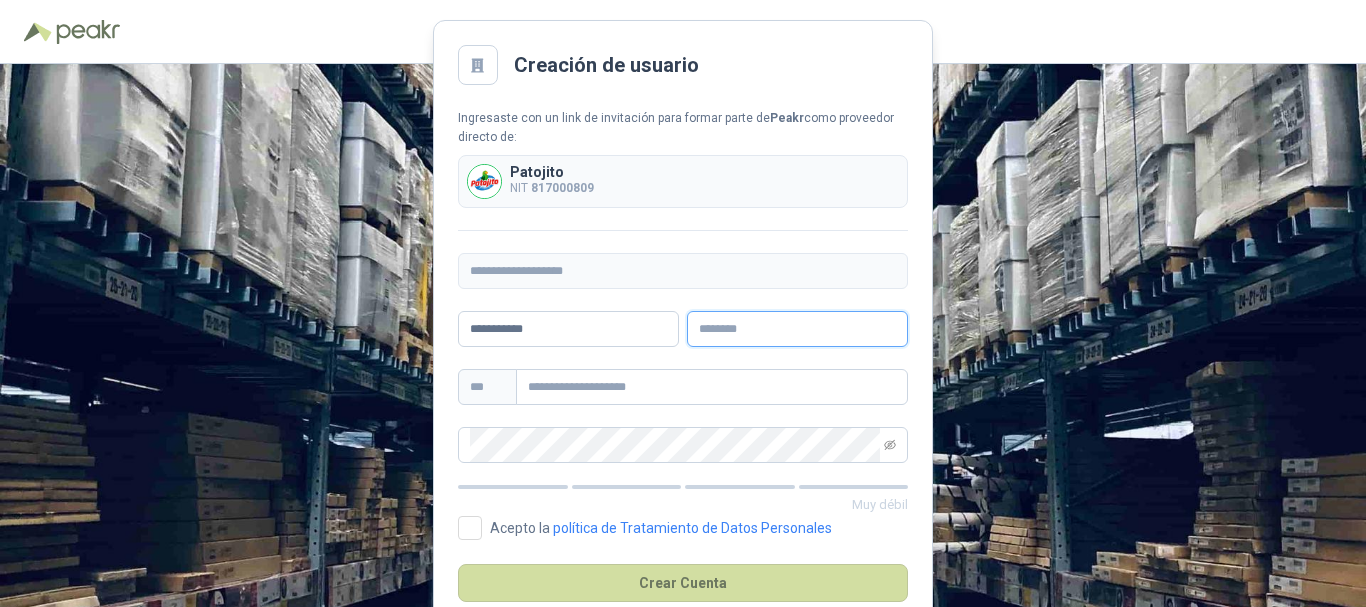 click at bounding box center [797, 329] 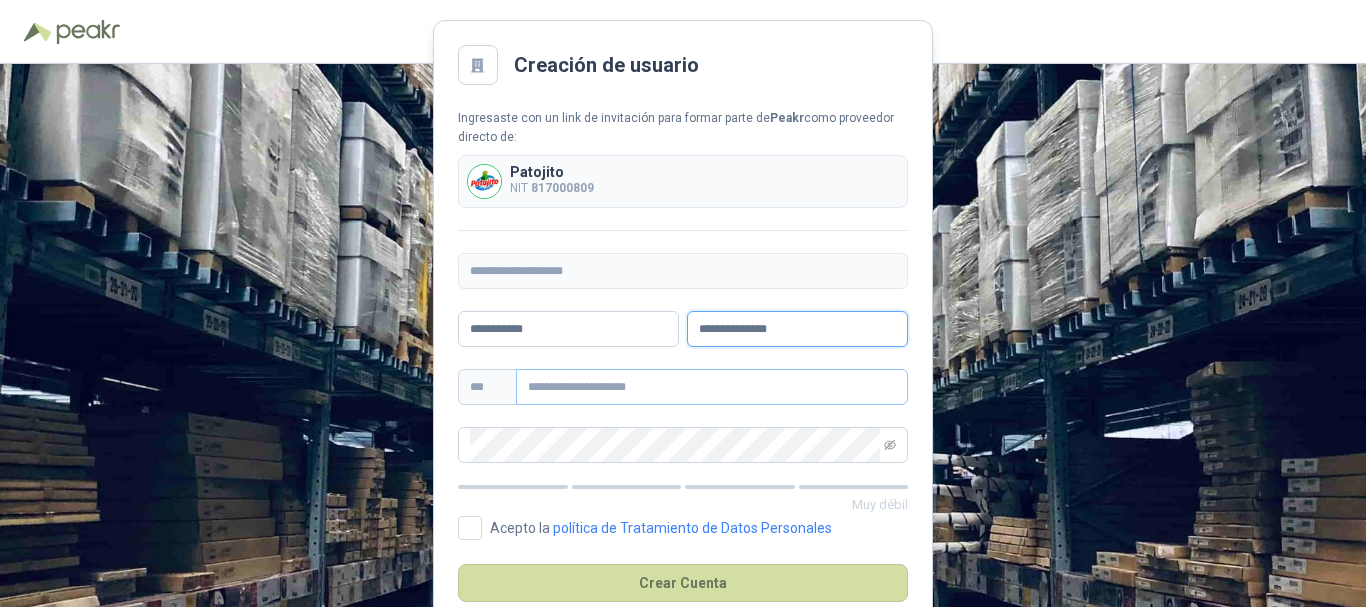 type on "**********" 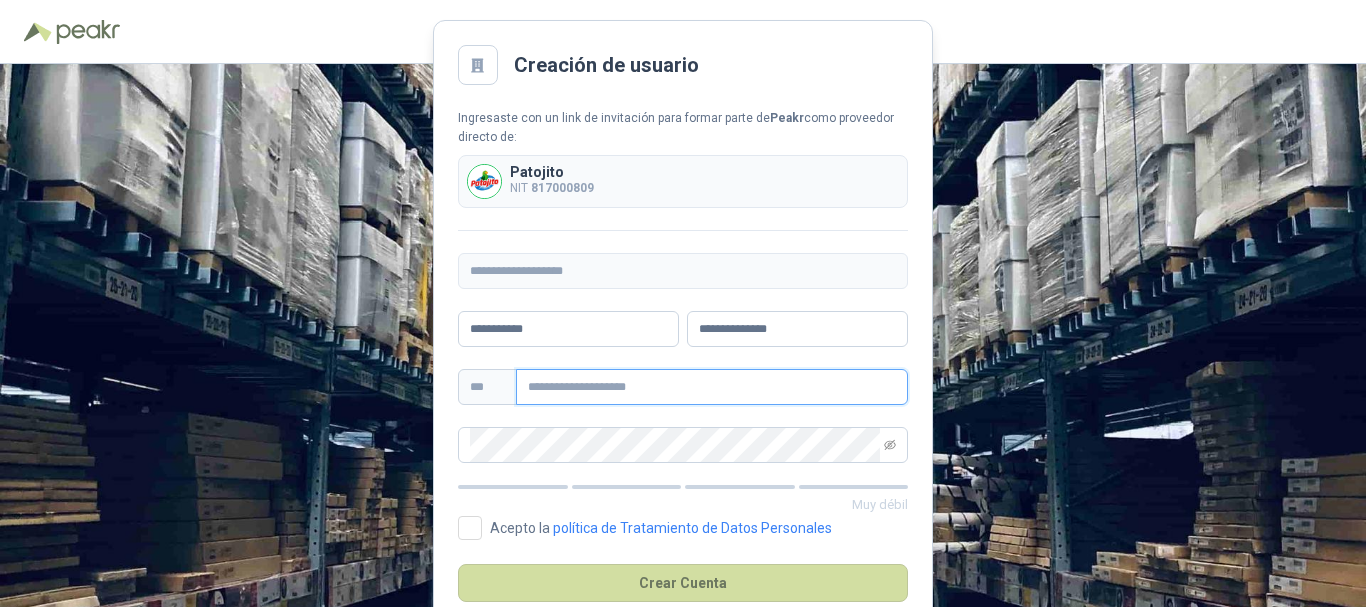 click at bounding box center (712, 387) 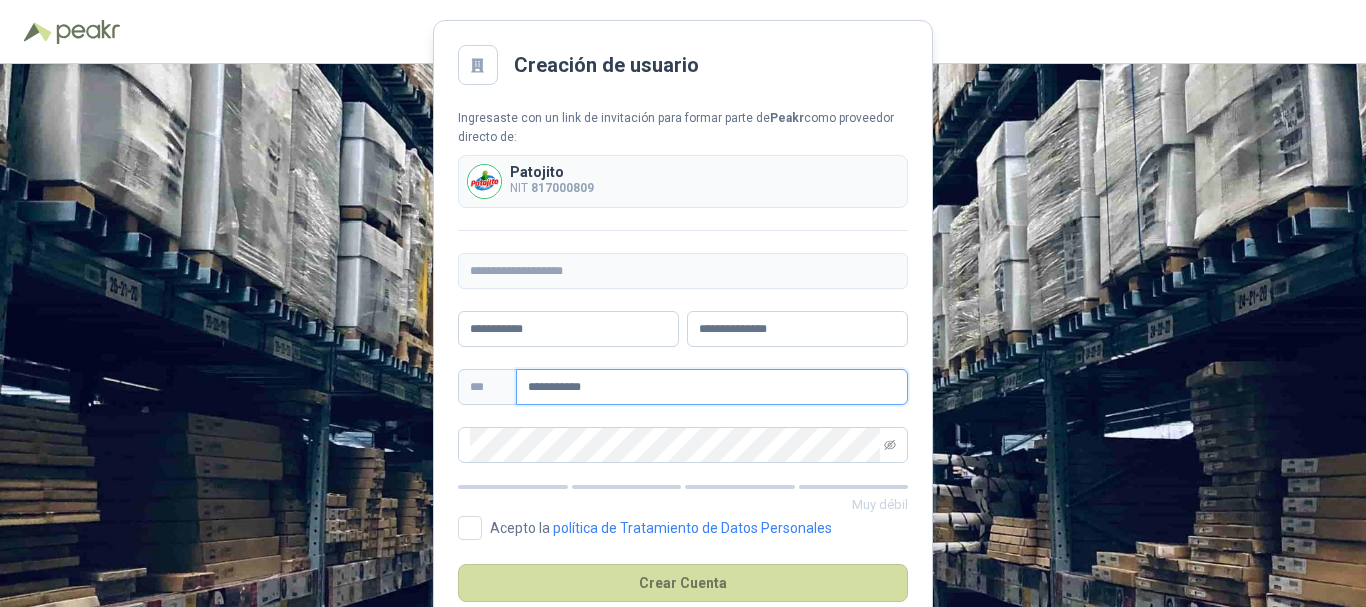 type on "**********" 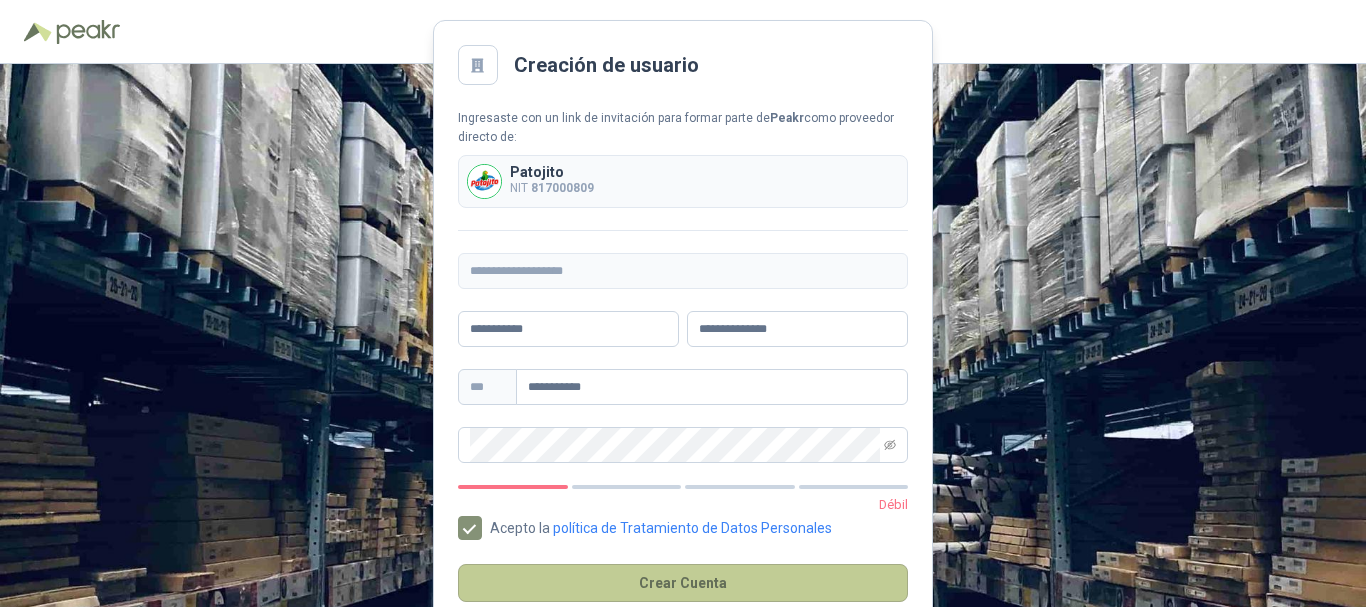 click on "Crear Cuenta" at bounding box center (683, 583) 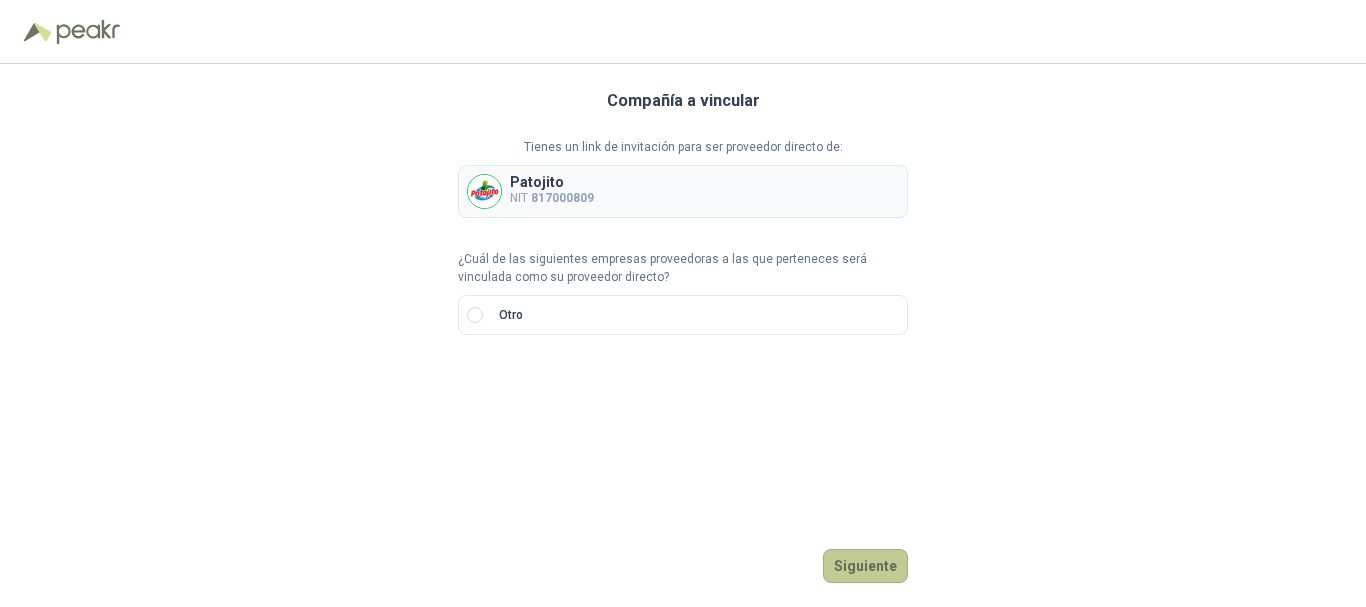 click on "Siguiente" at bounding box center [865, 566] 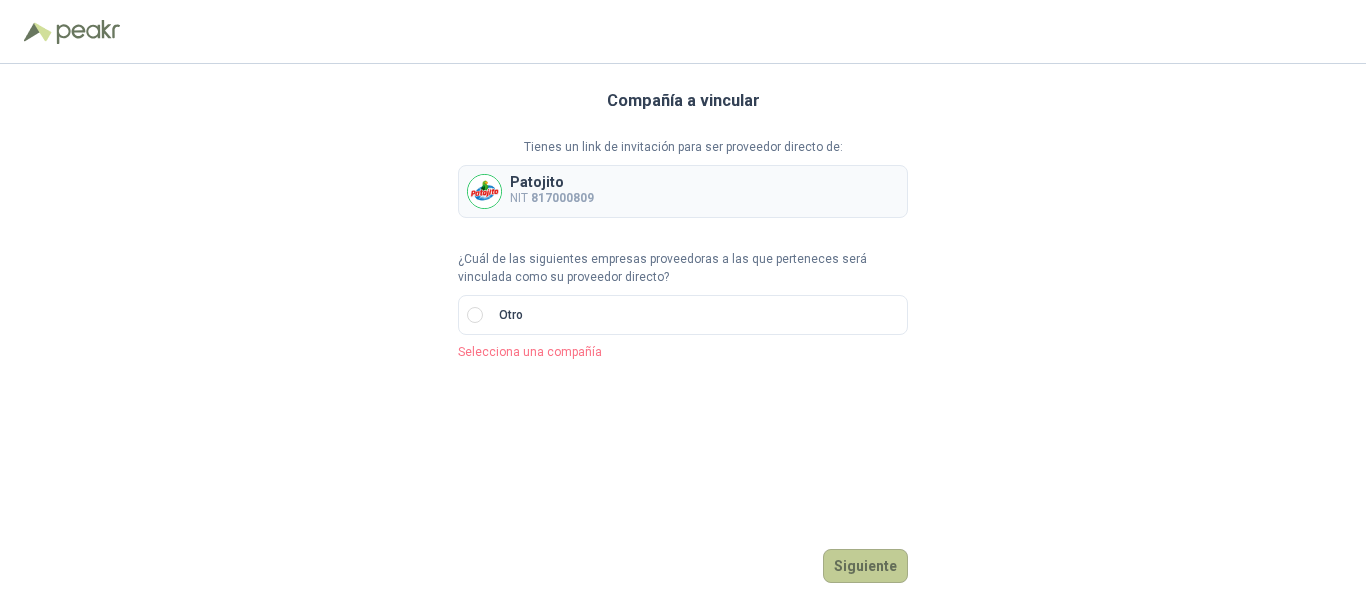 click on "Siguiente" at bounding box center (865, 566) 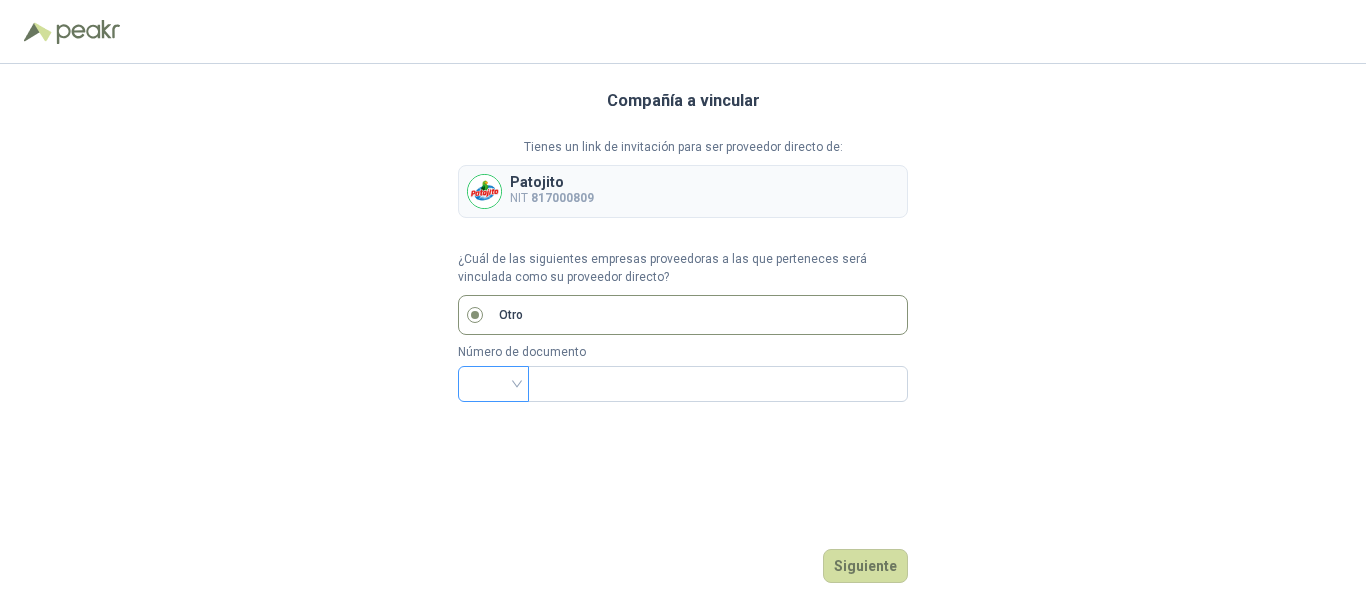 click at bounding box center (493, 384) 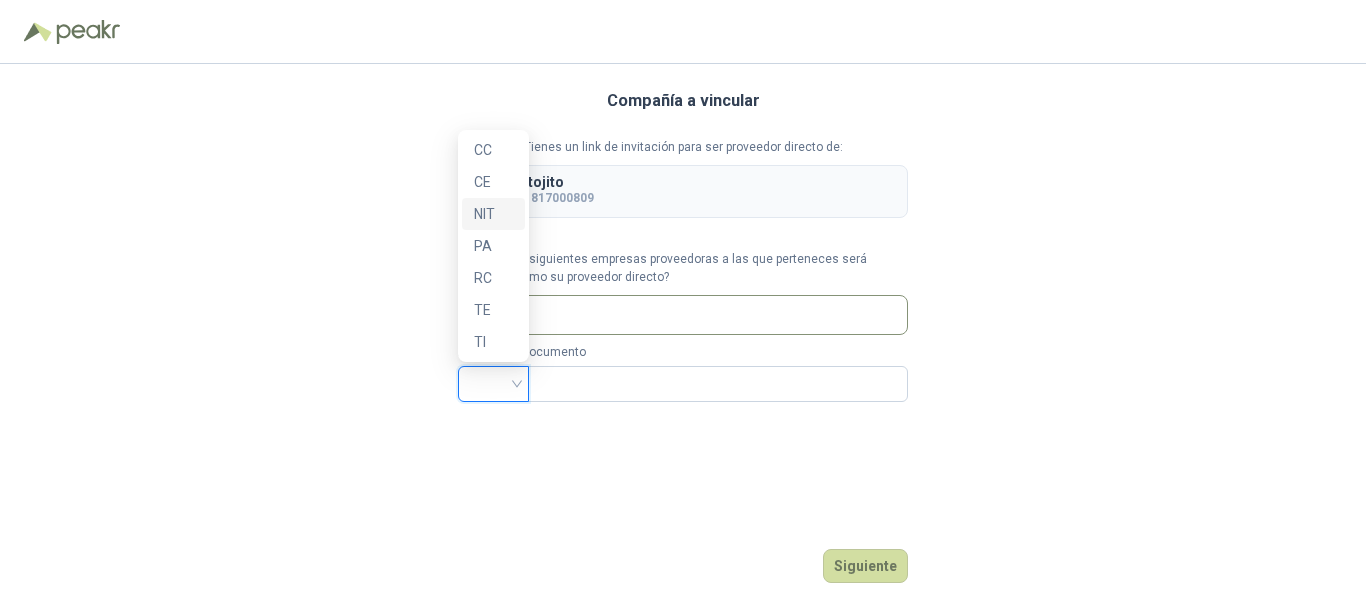 click on "NIT" at bounding box center (493, 214) 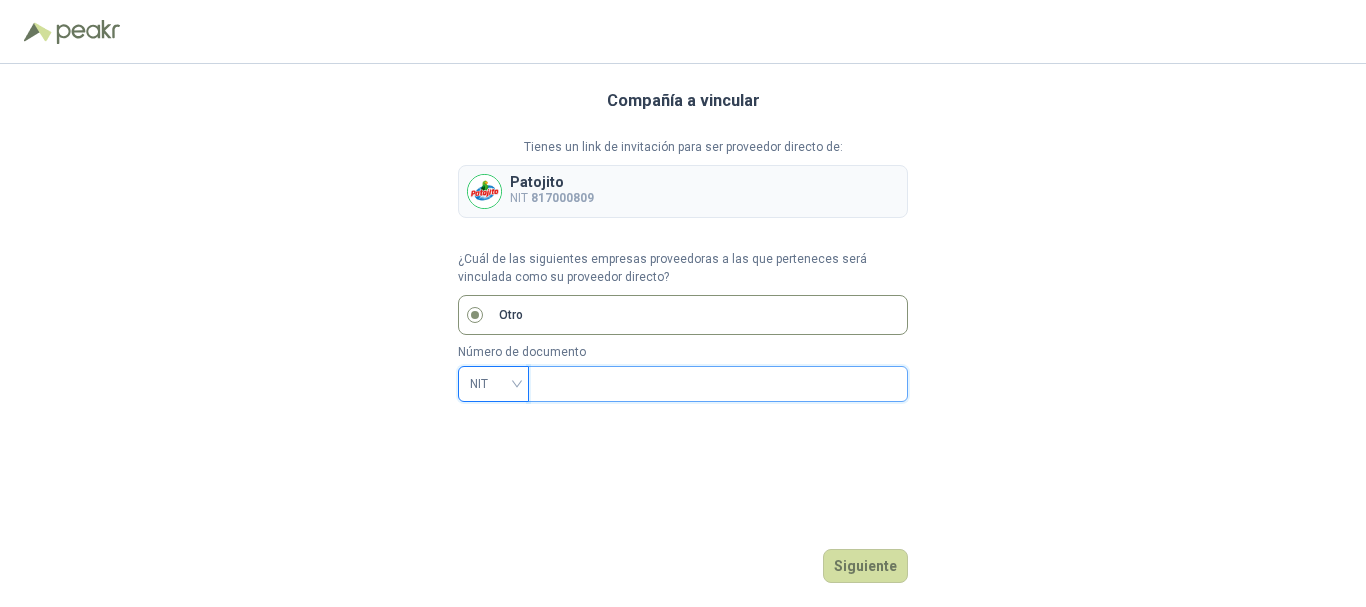 click at bounding box center (716, 384) 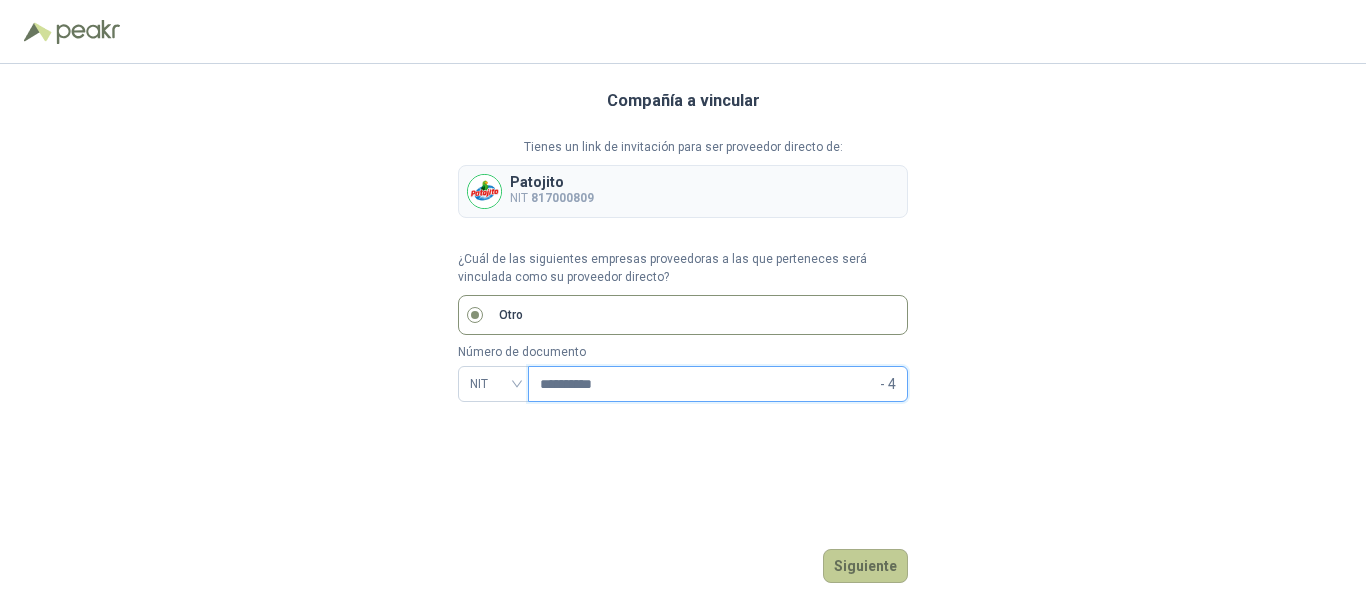 type on "**********" 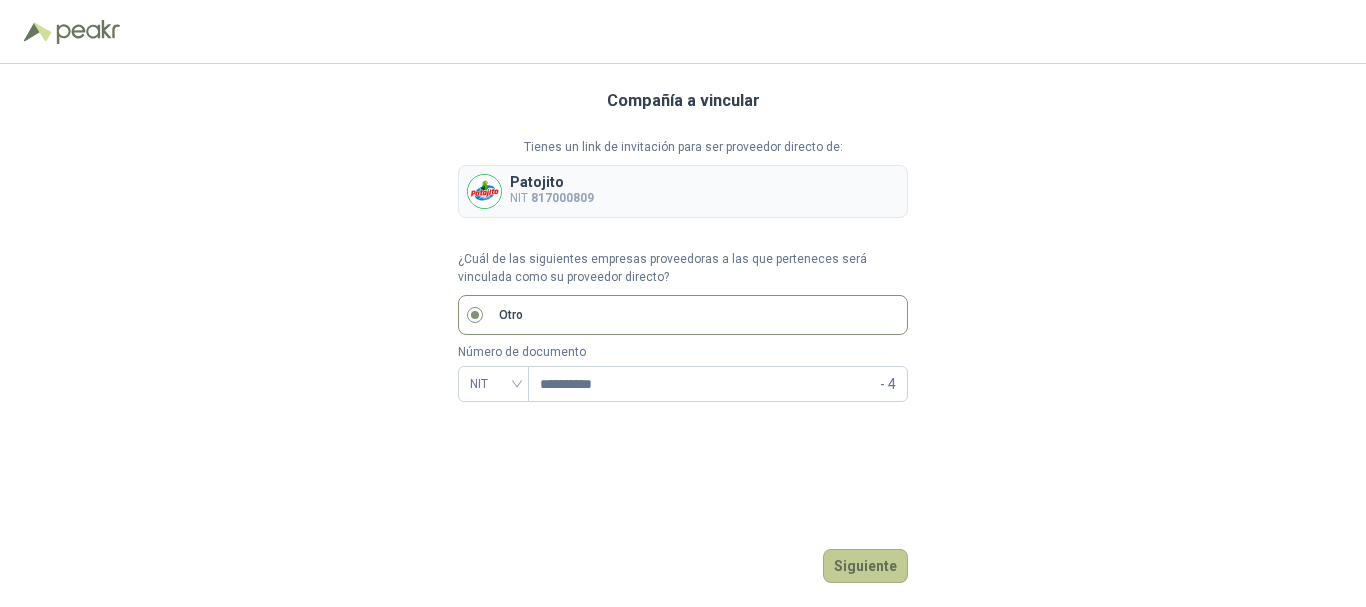 click on "Siguiente" at bounding box center (865, 566) 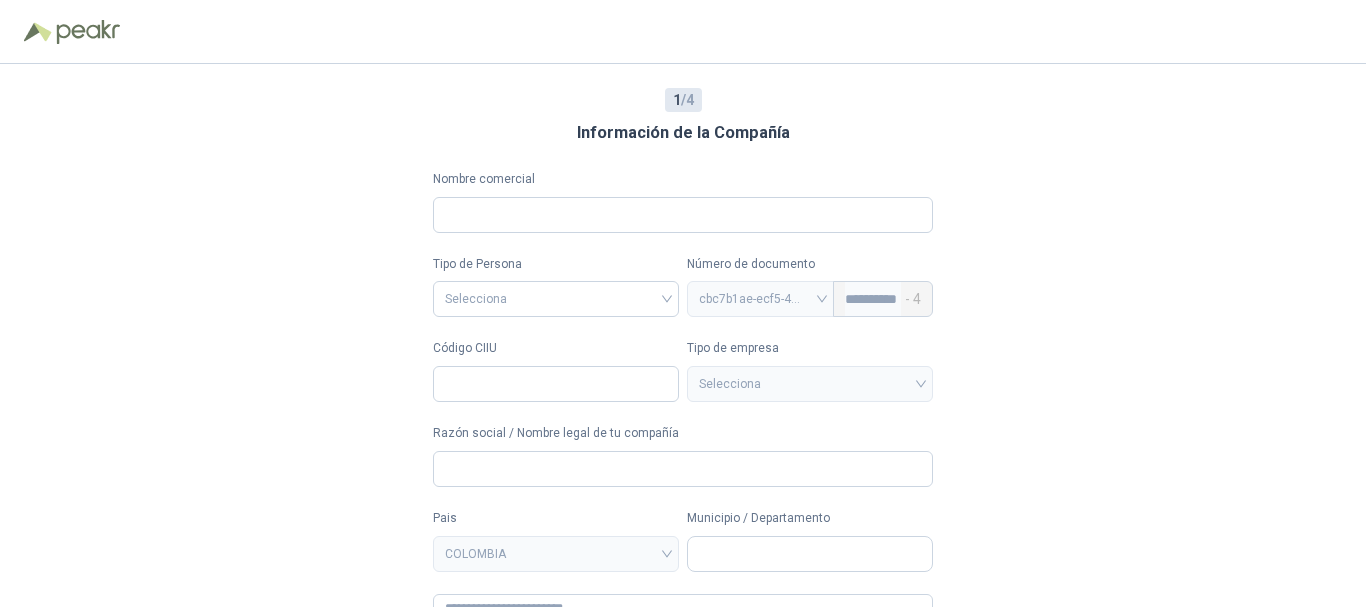 type 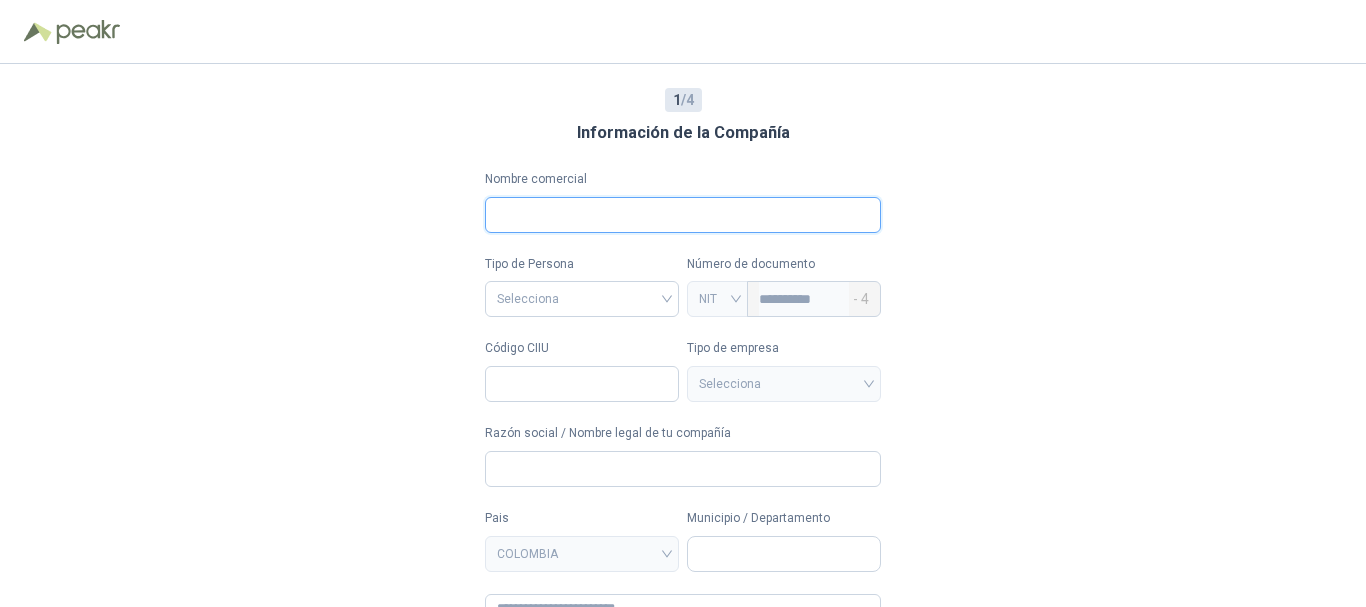 click on "Nombre comercial" at bounding box center [683, 215] 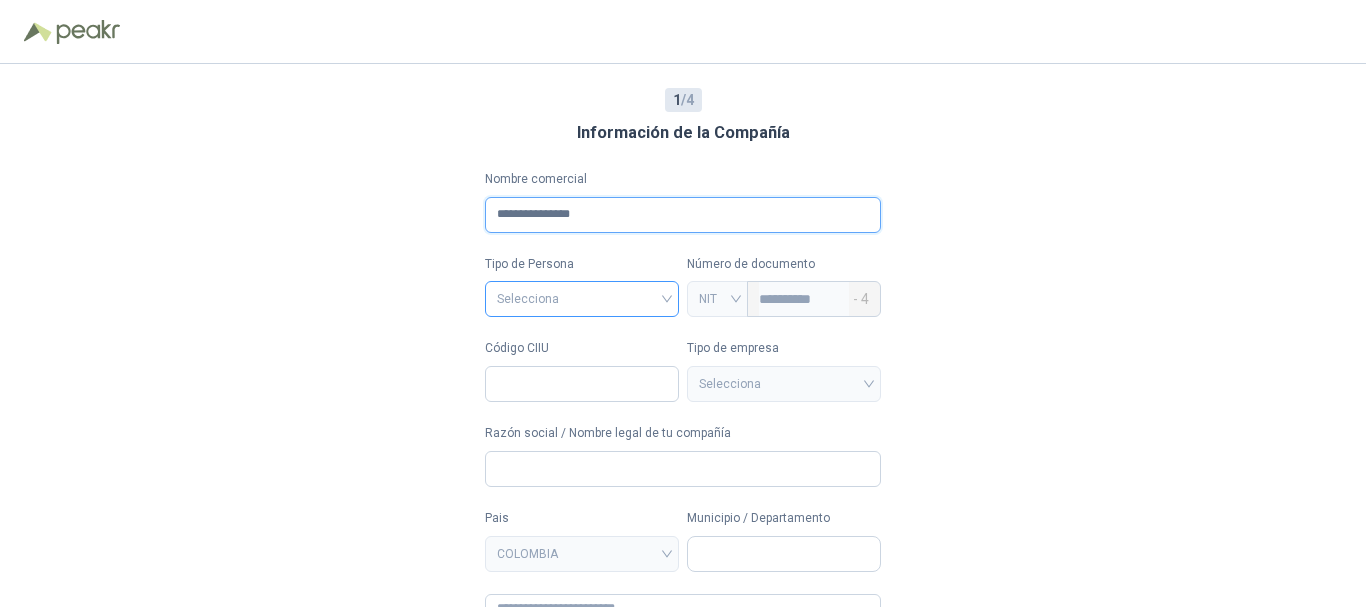 type on "**********" 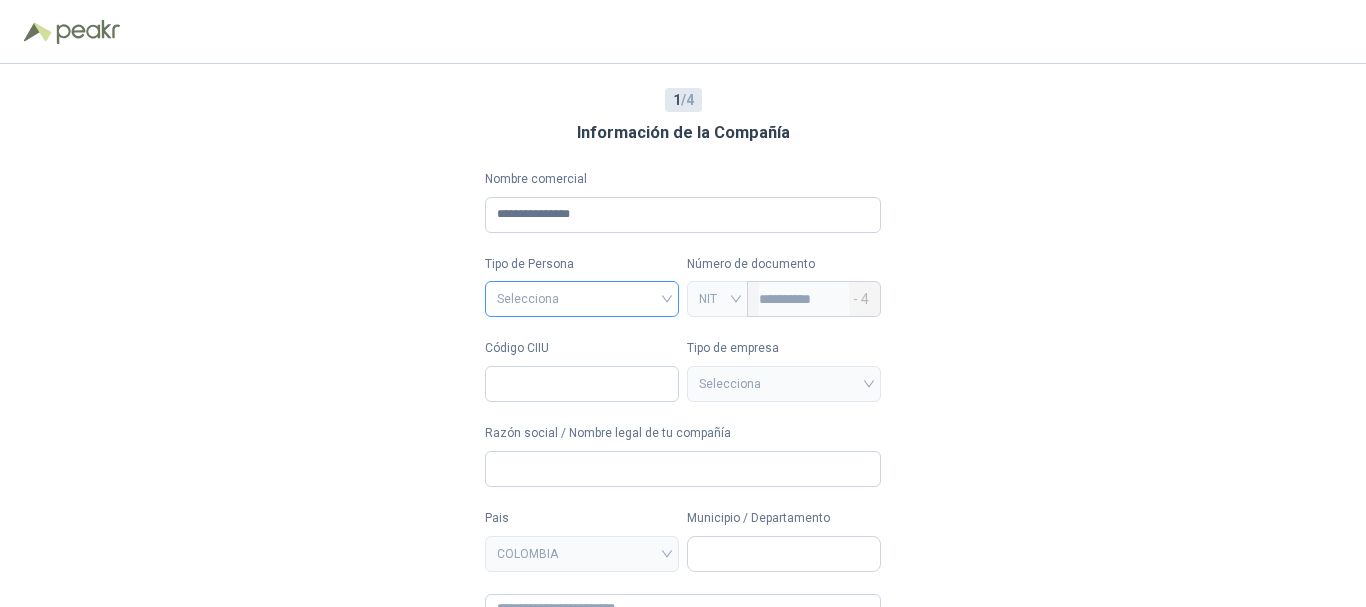 click at bounding box center [582, 297] 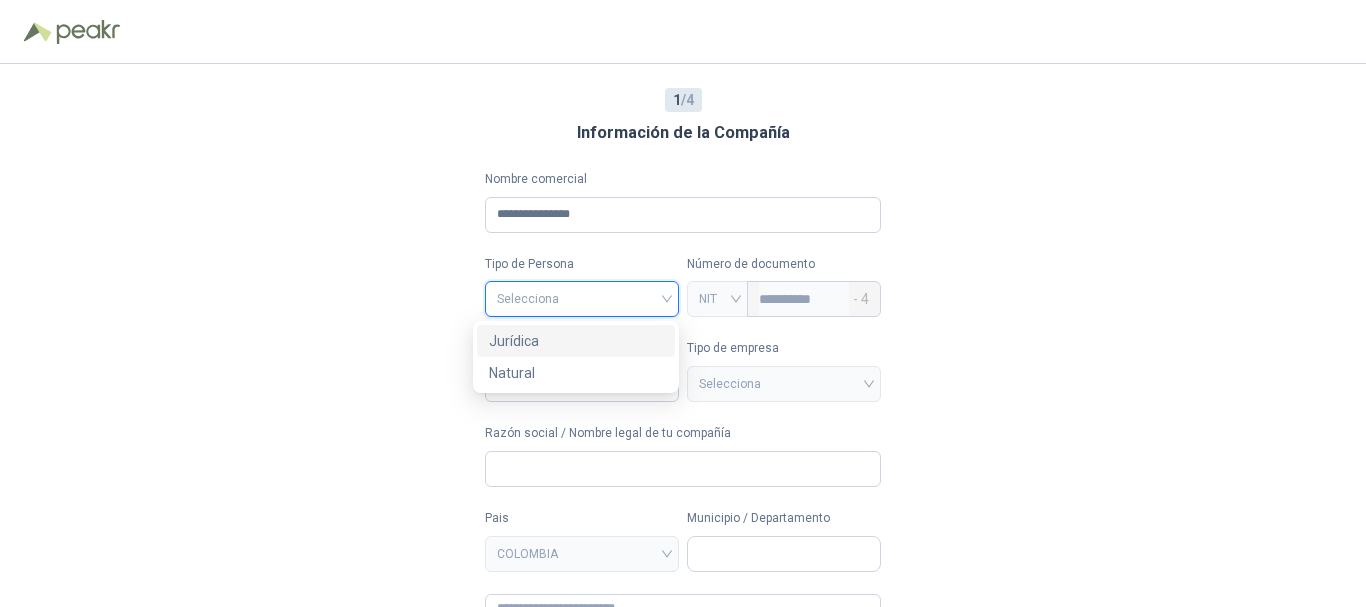 click on "Jurídica" at bounding box center (576, 341) 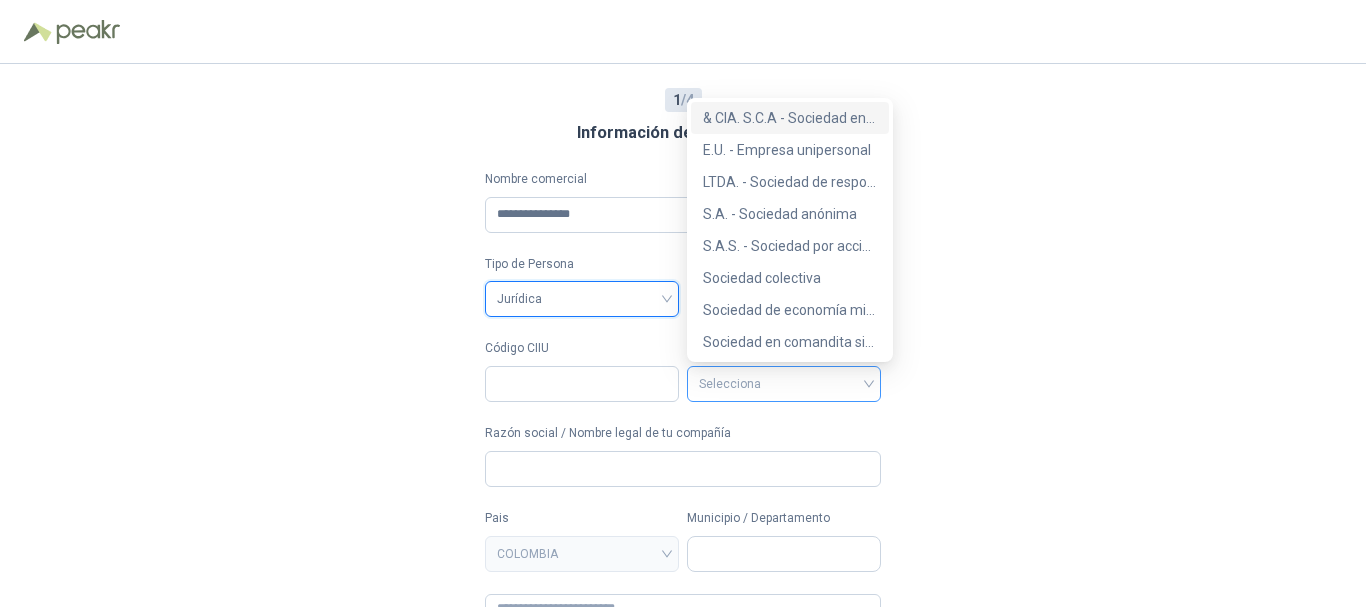 click on "Selecciona" at bounding box center [784, 384] 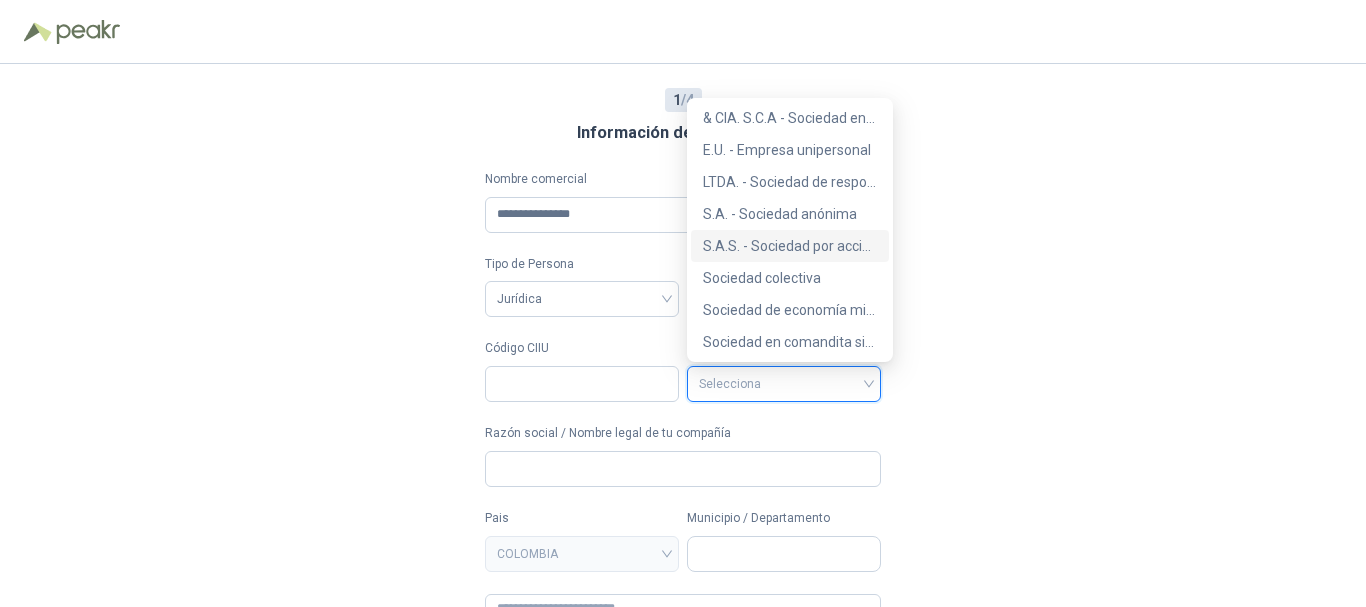 click on "S.A.S. - Sociedad por acciones simplificada" at bounding box center [790, 246] 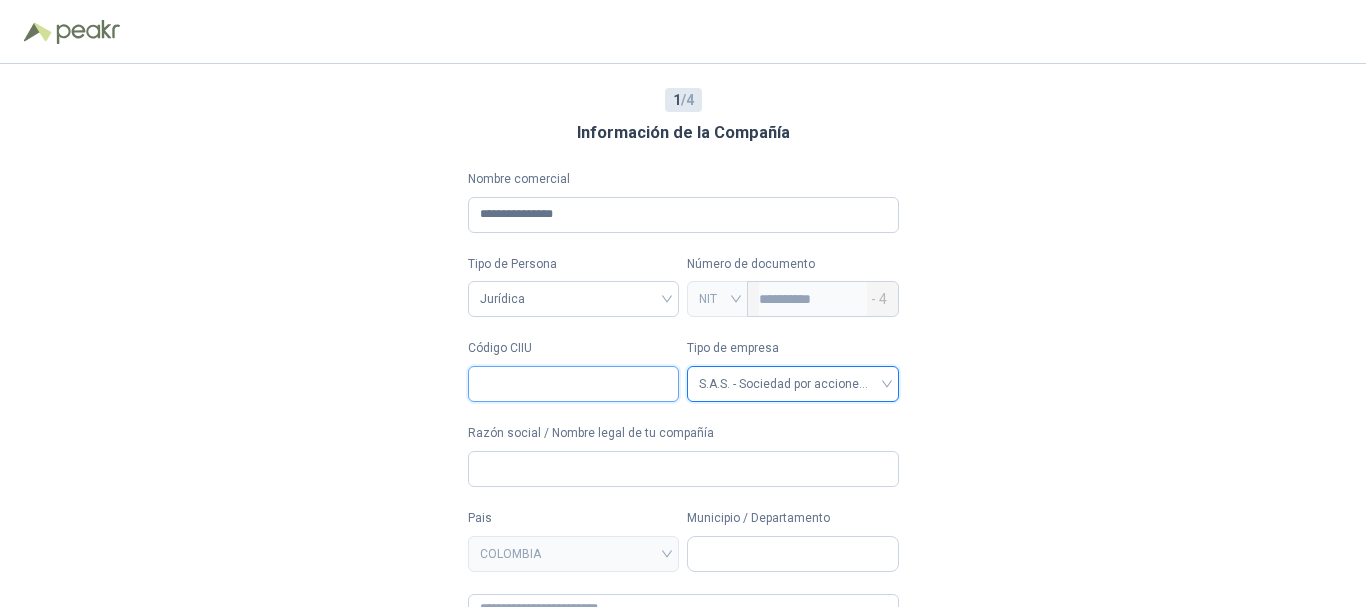 click on "Código CIIU" at bounding box center [574, 384] 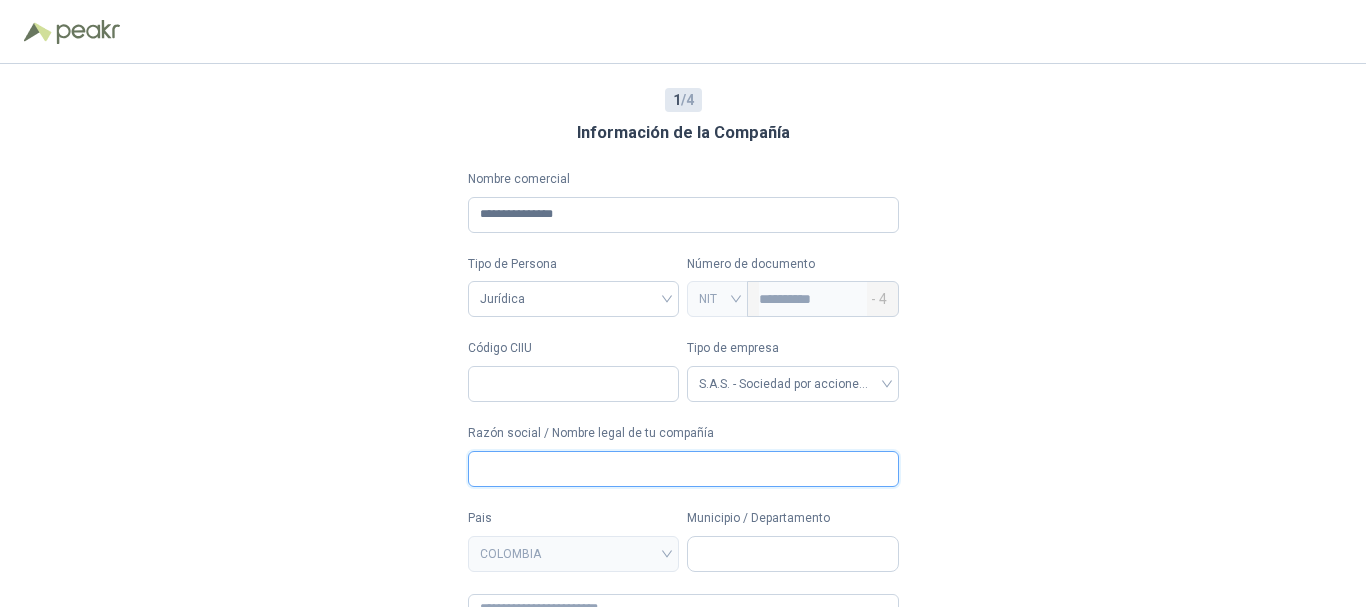 click on "Razón social / Nombre legal de tu compañía" at bounding box center (683, 469) 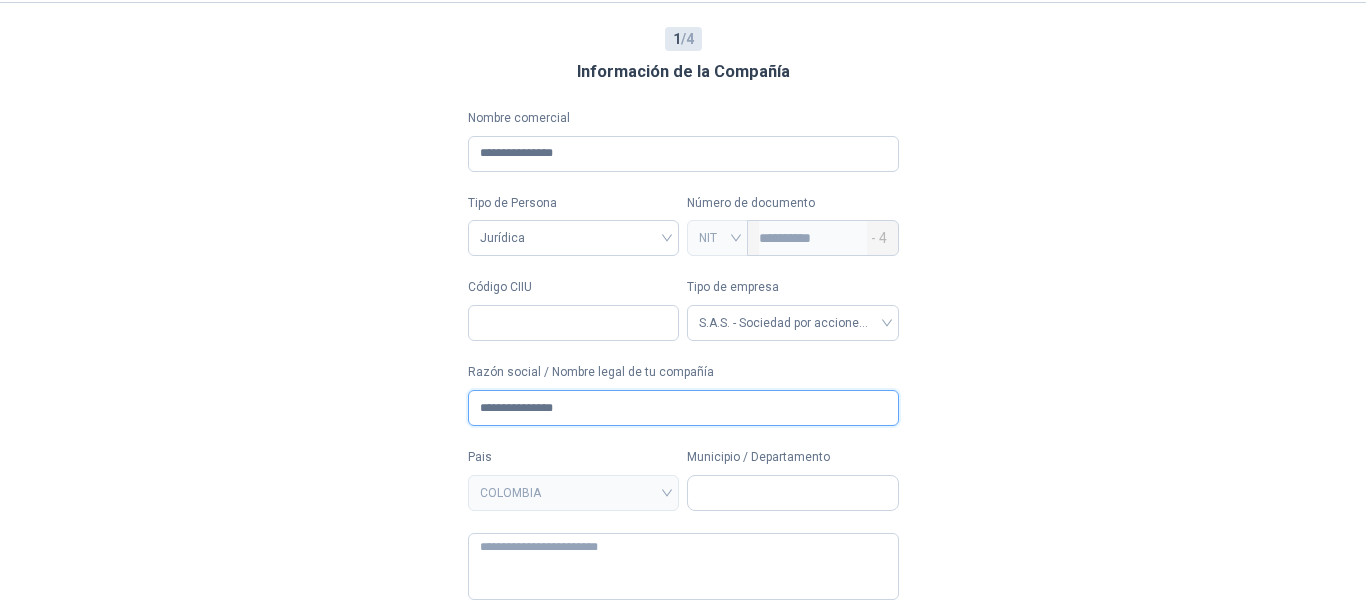 scroll, scrollTop: 112, scrollLeft: 0, axis: vertical 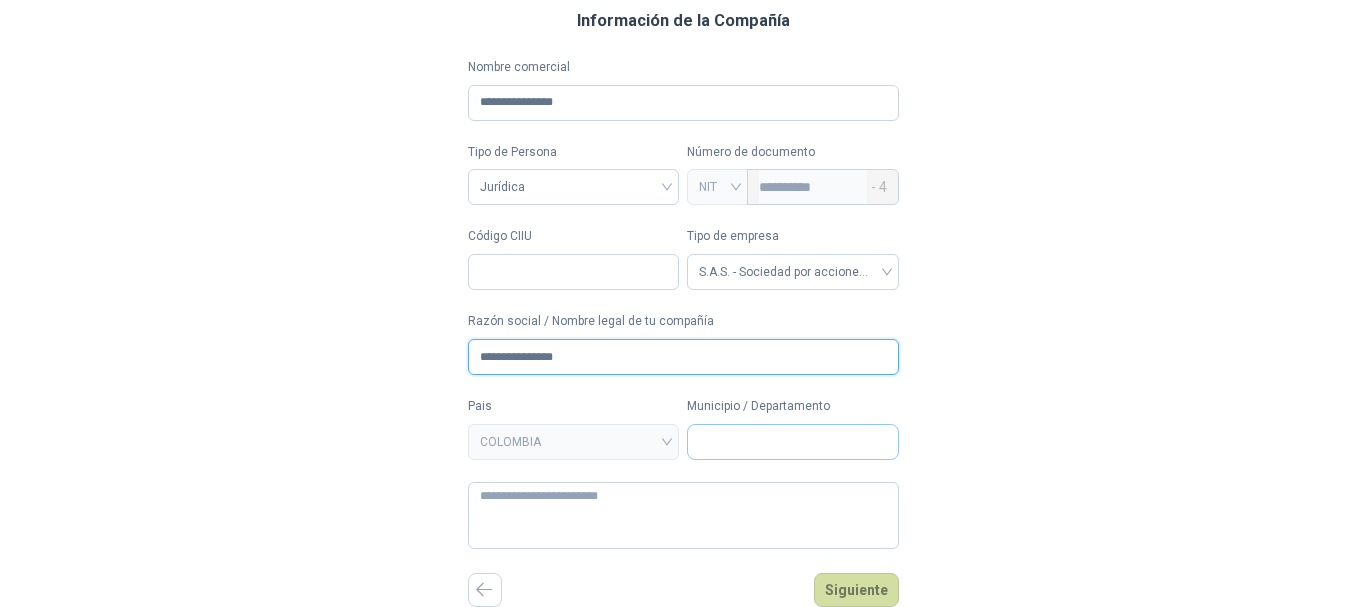 type on "**********" 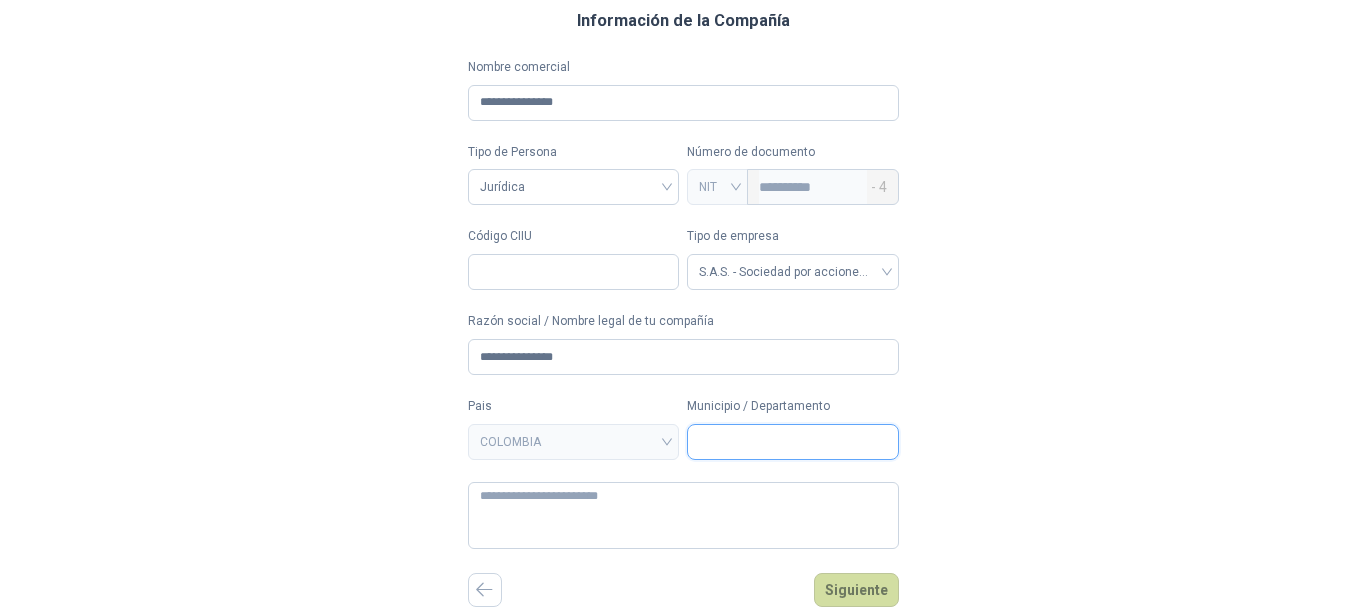 click on "Municipio / Departamento" at bounding box center [793, 442] 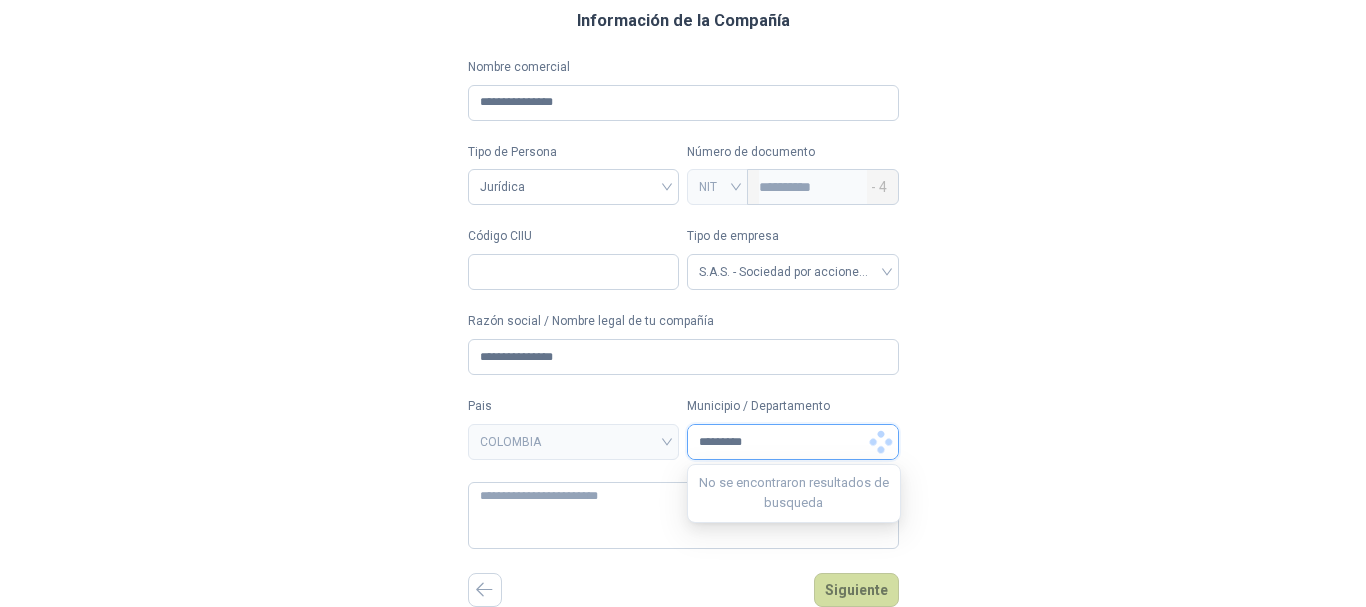 type on "**********" 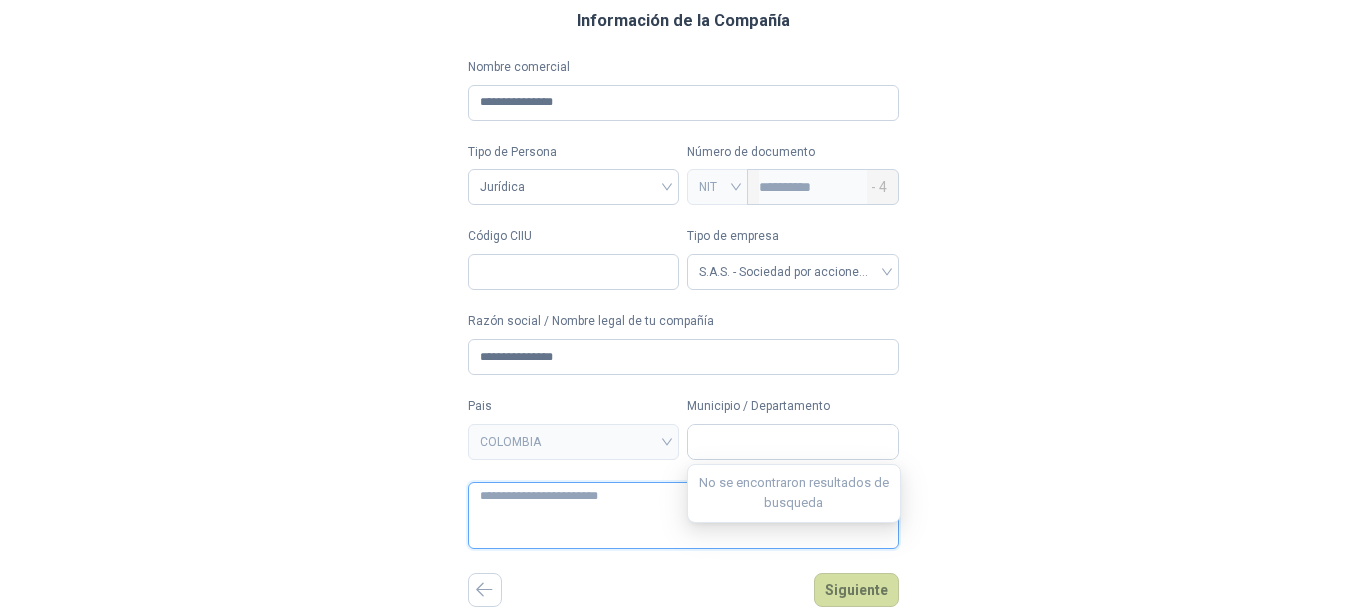 click at bounding box center [683, 515] 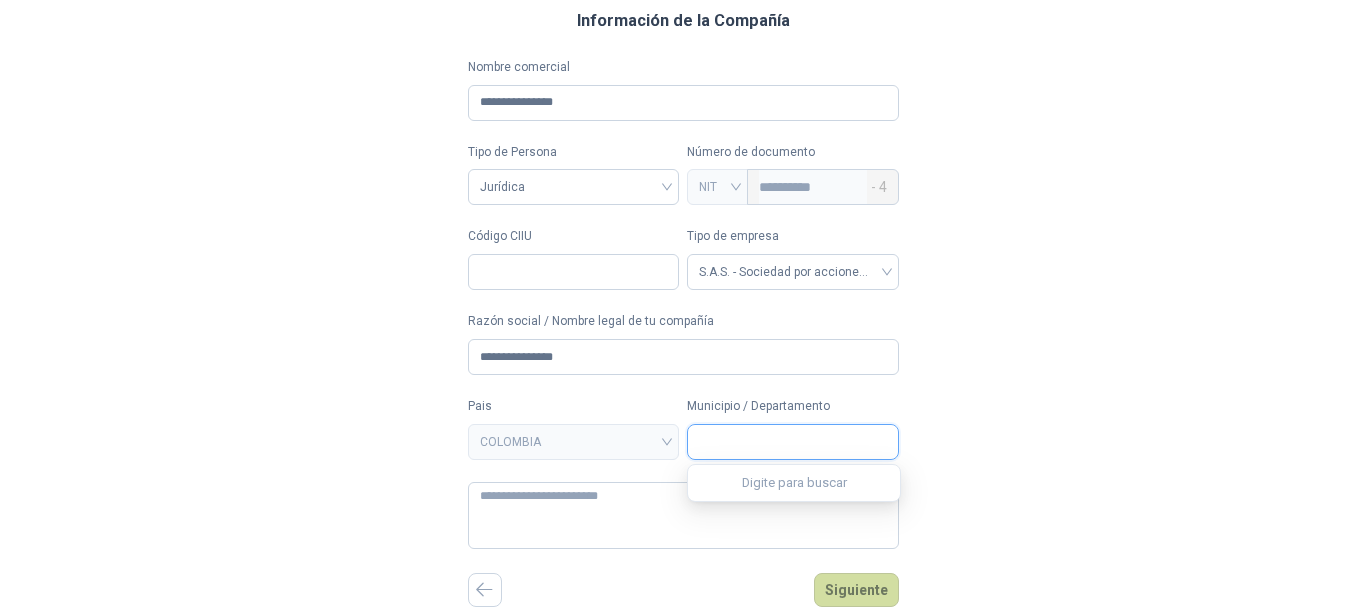 click on "Municipio / Departamento" at bounding box center (793, 442) 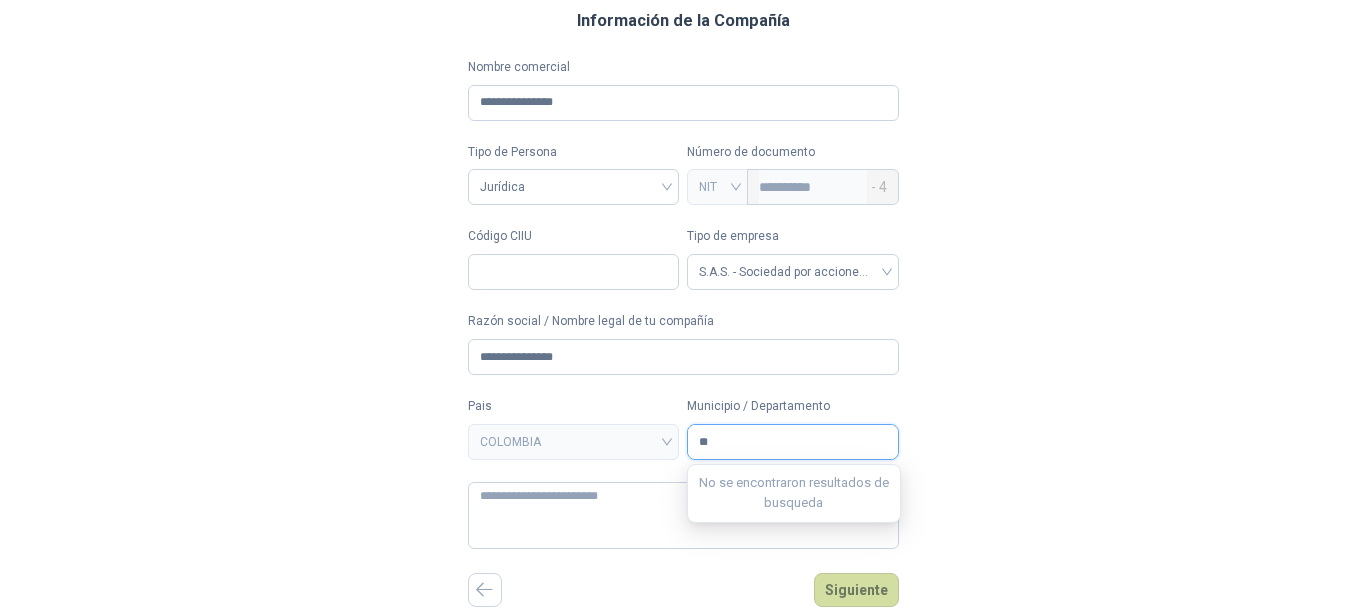 type on "*" 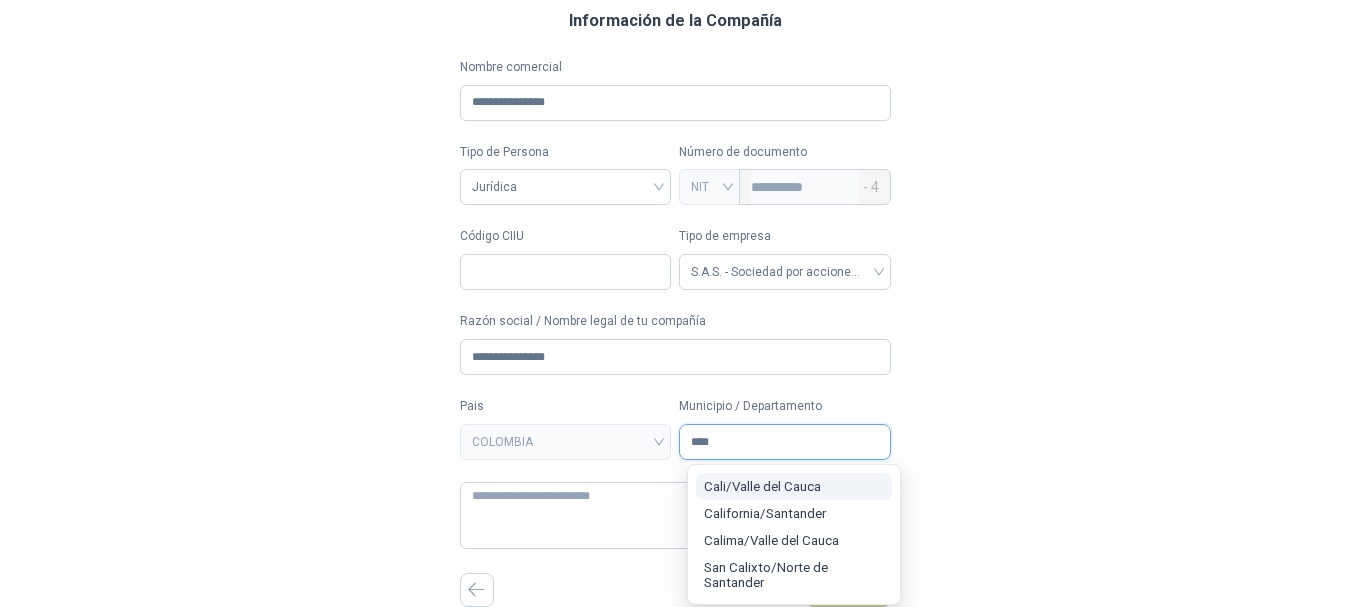 type on "****" 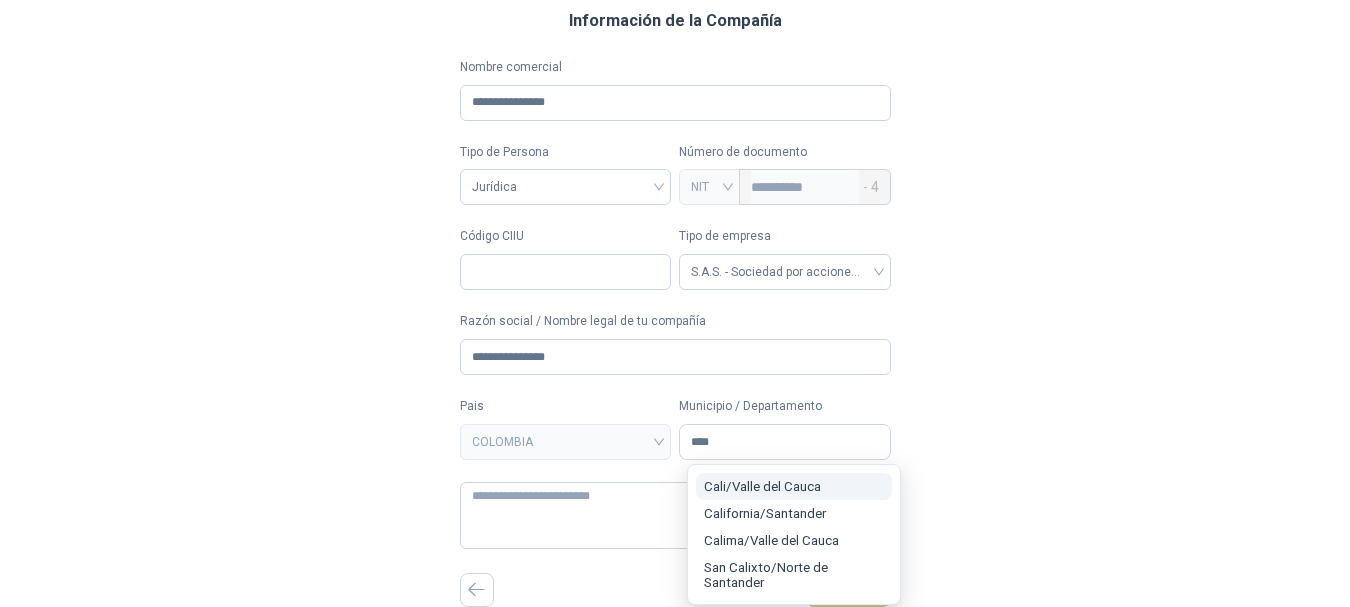 click on "[CITY] / [STATE]" at bounding box center [762, 486] 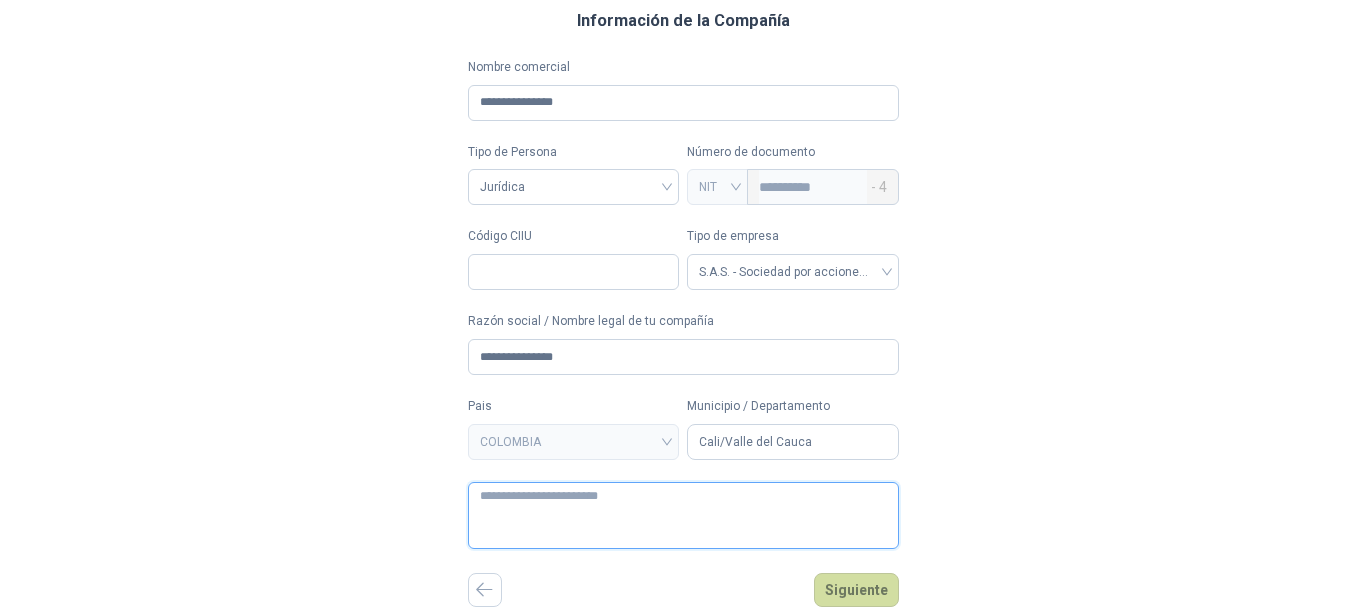 click at bounding box center [683, 515] 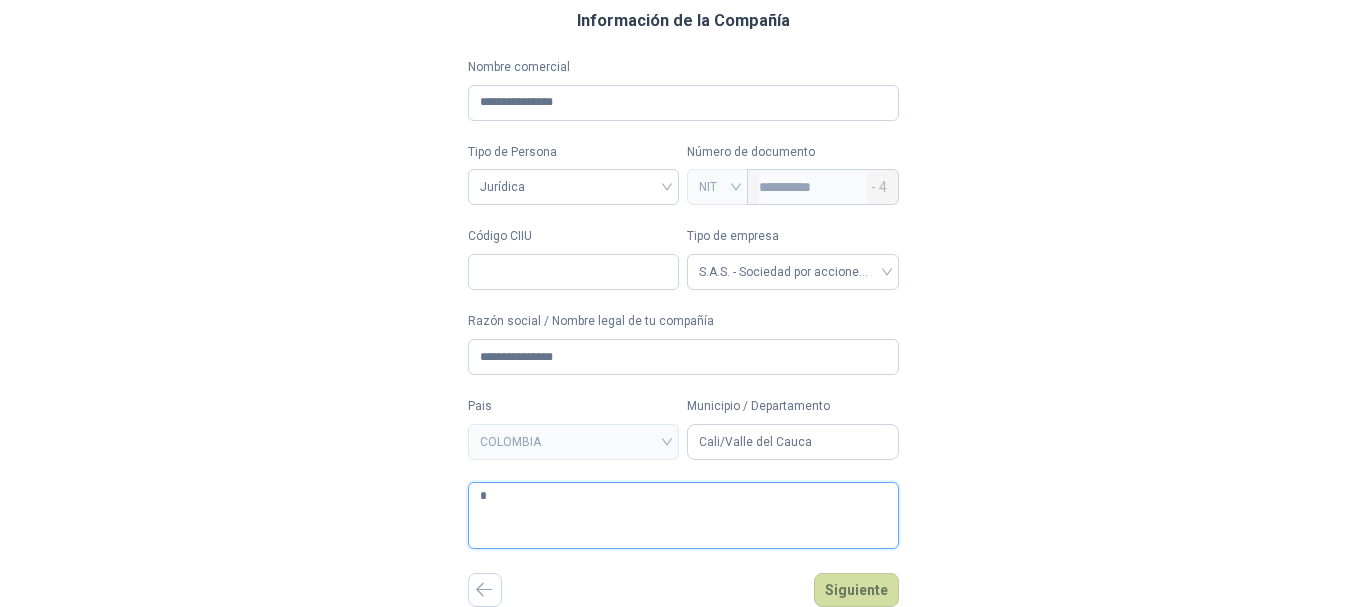 type 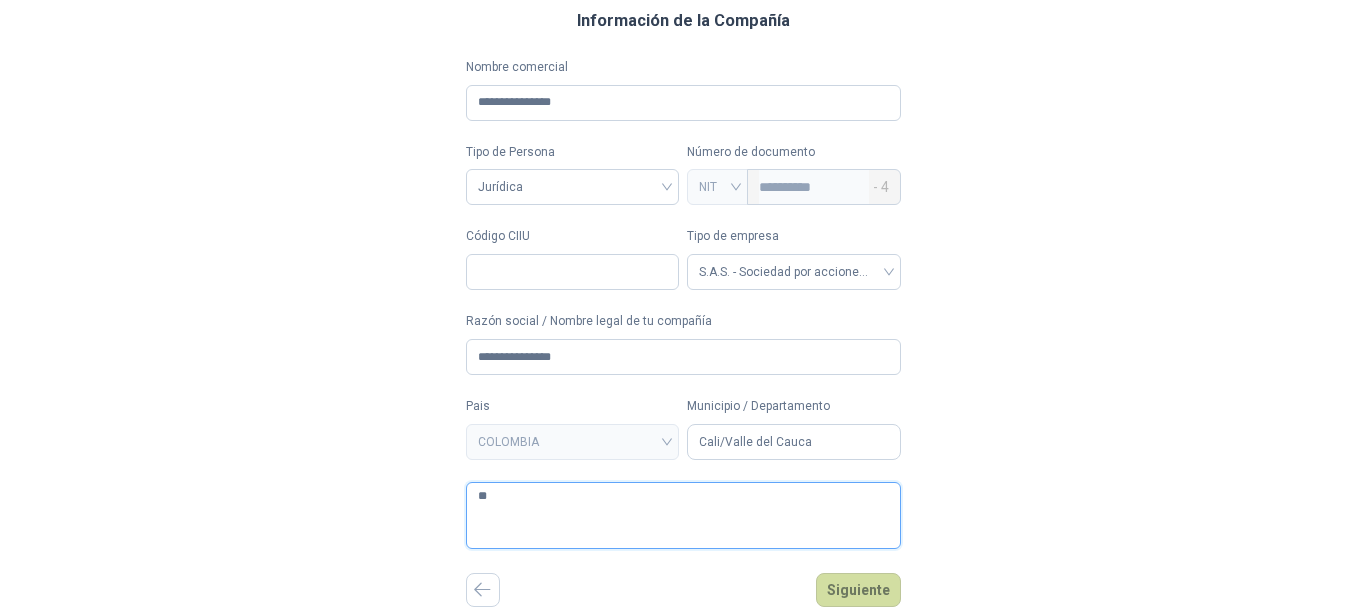 type 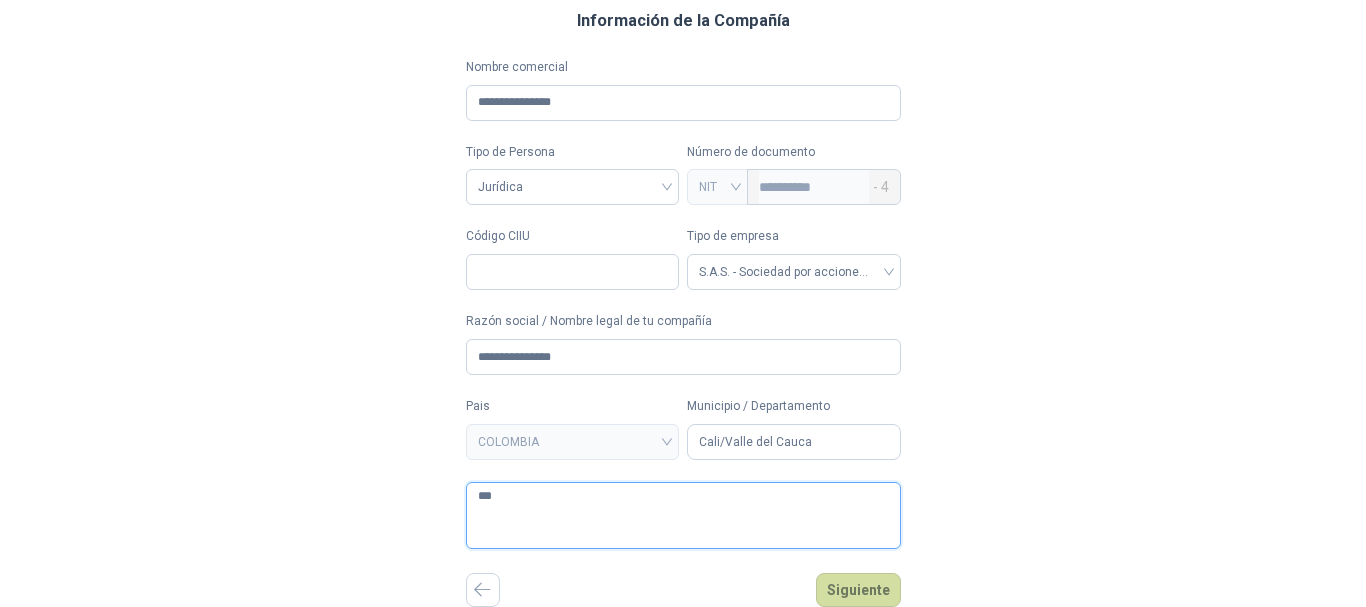 type 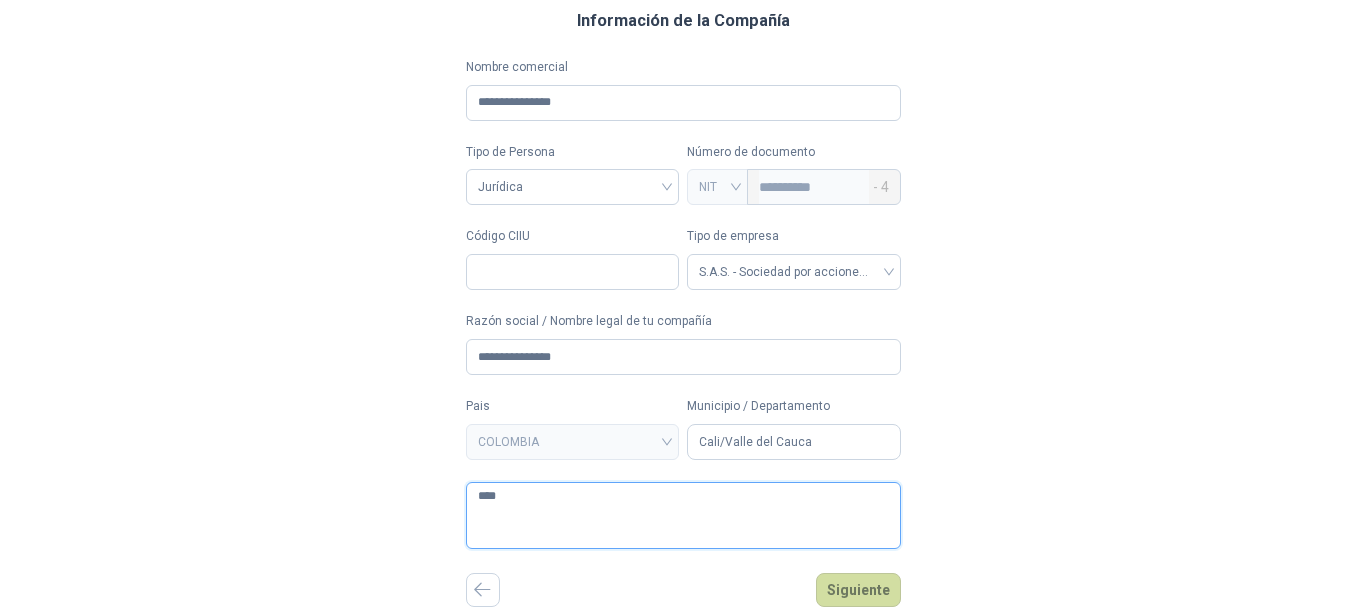 type 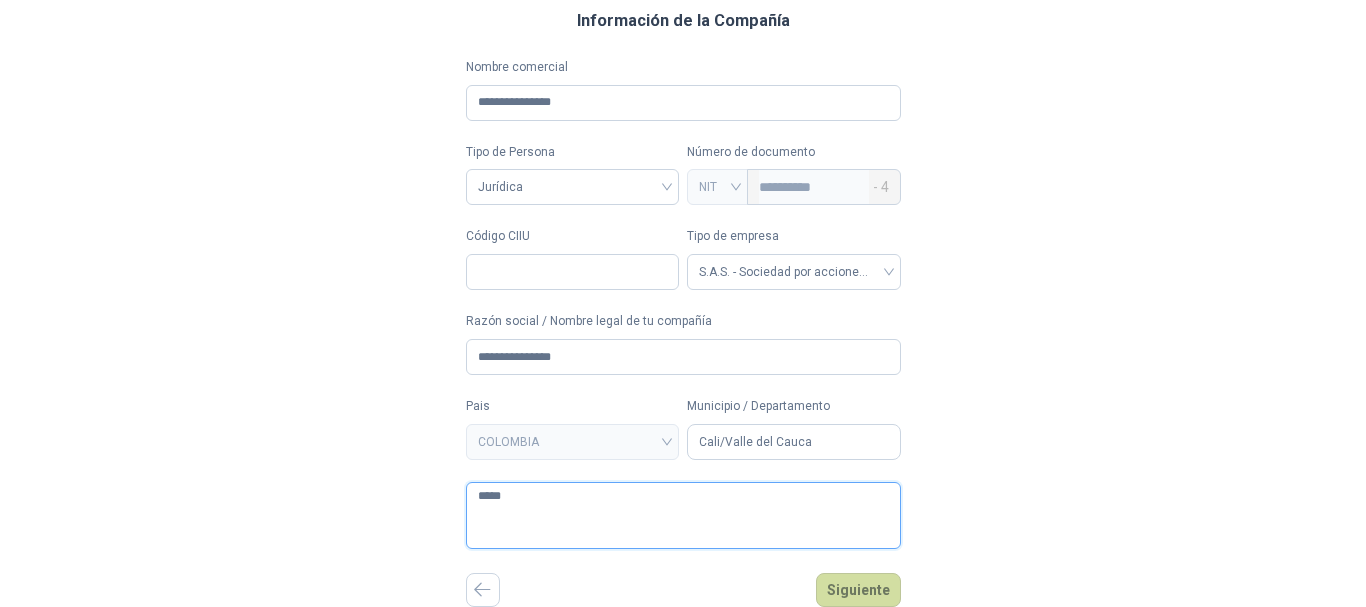 type 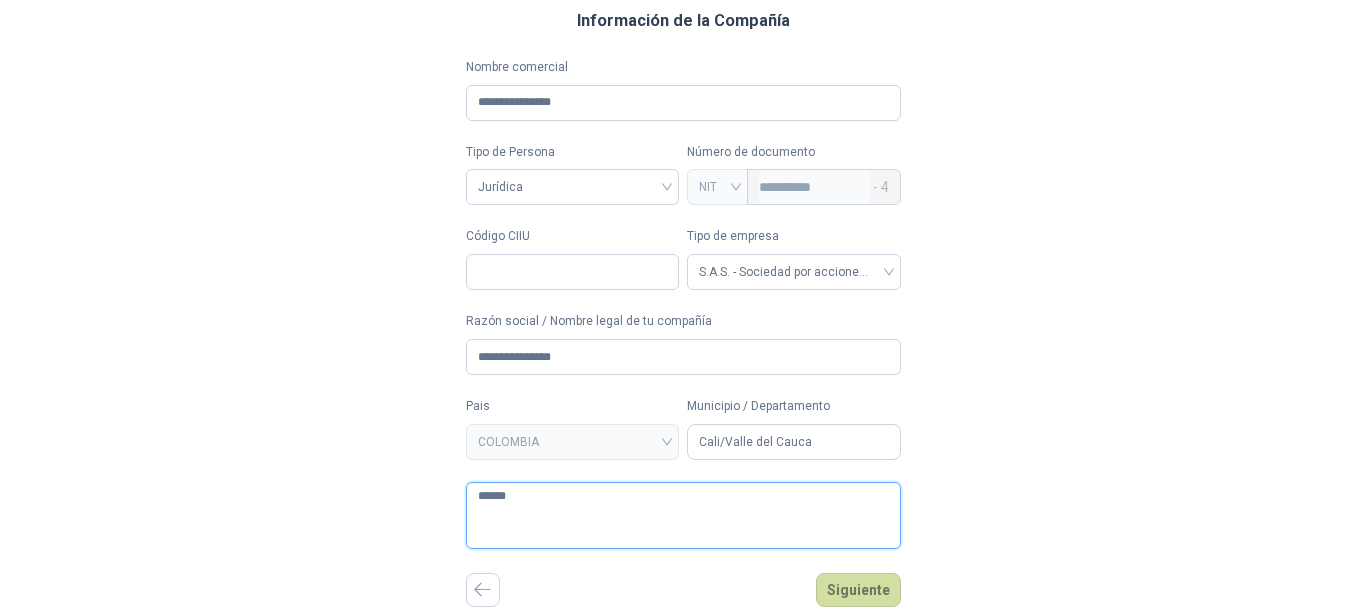 type 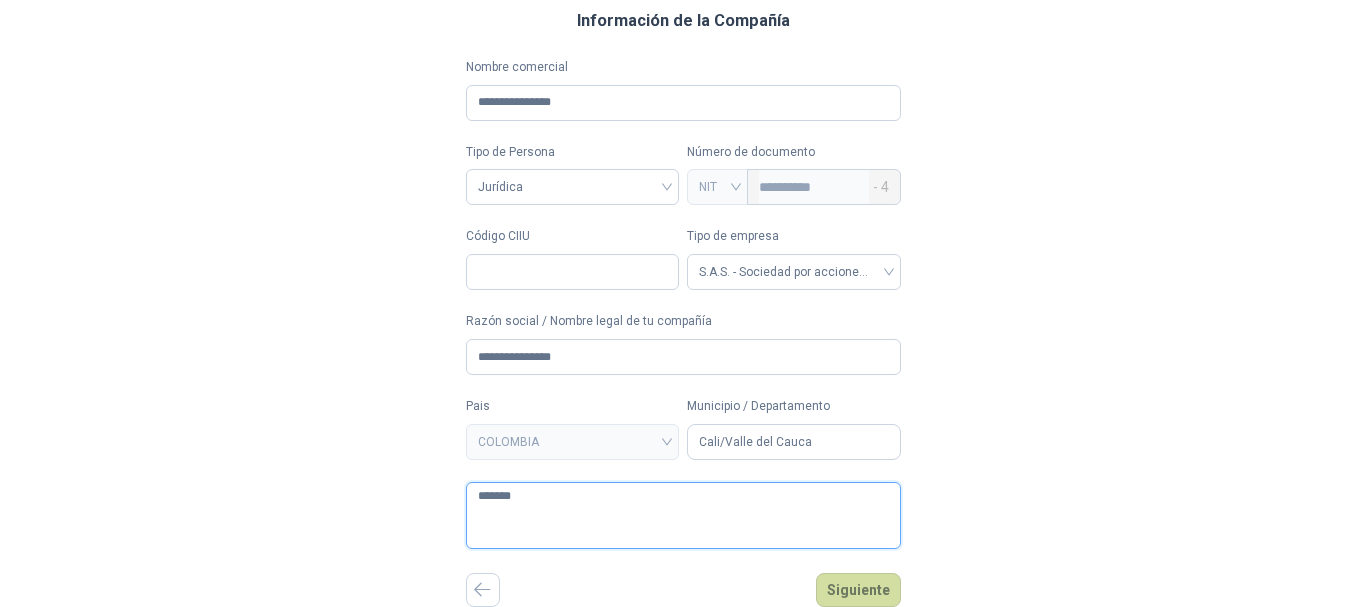 type 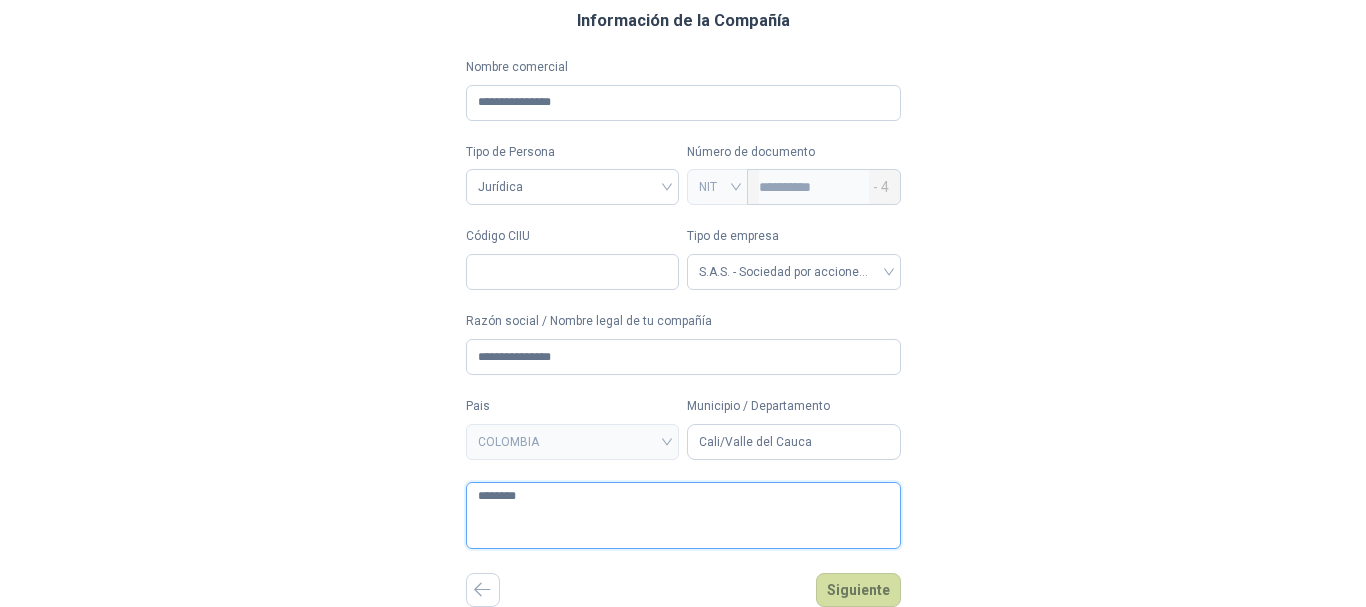 type 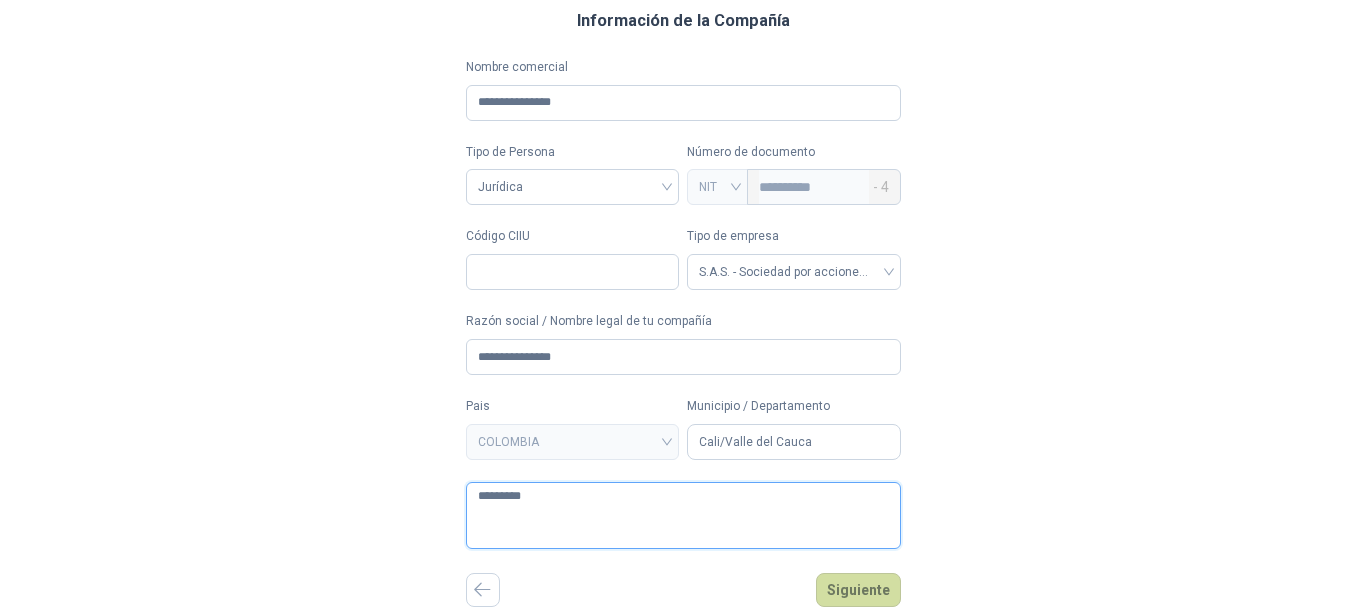 type 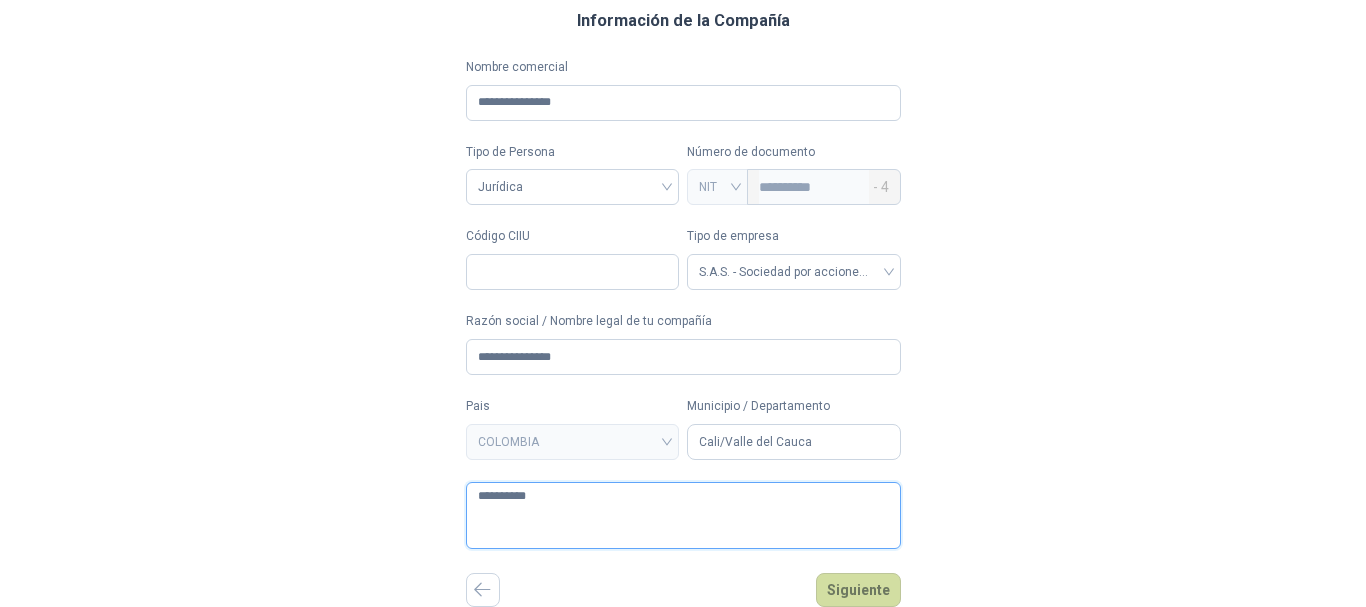 type 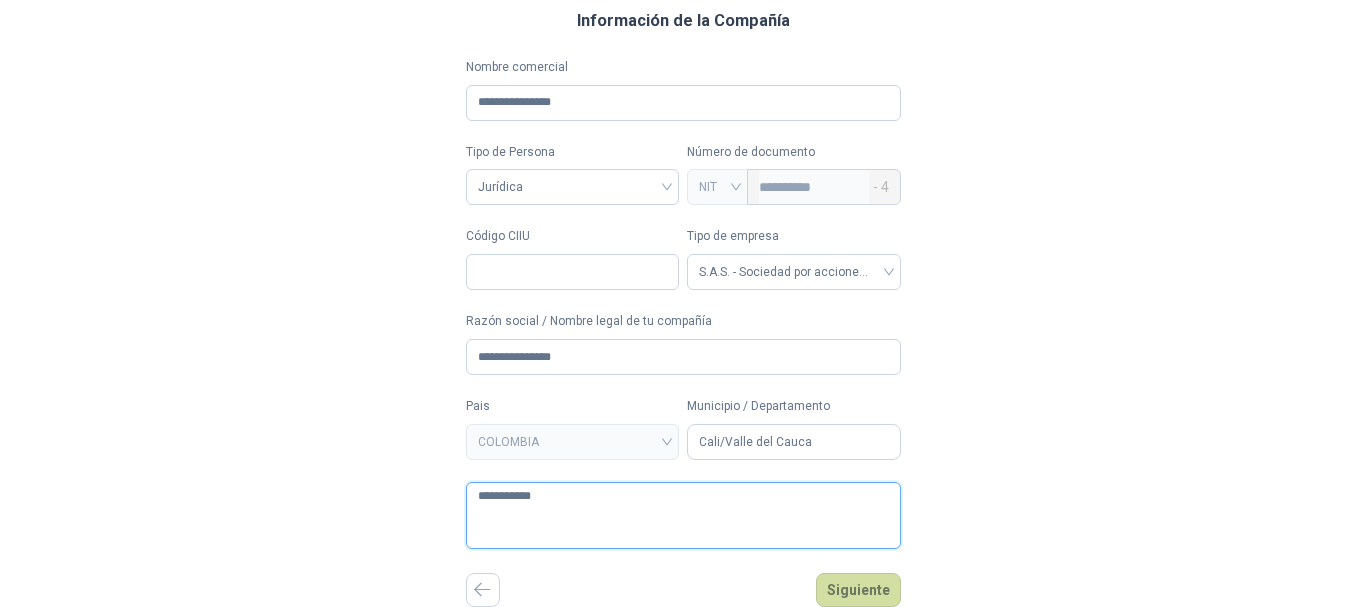 type 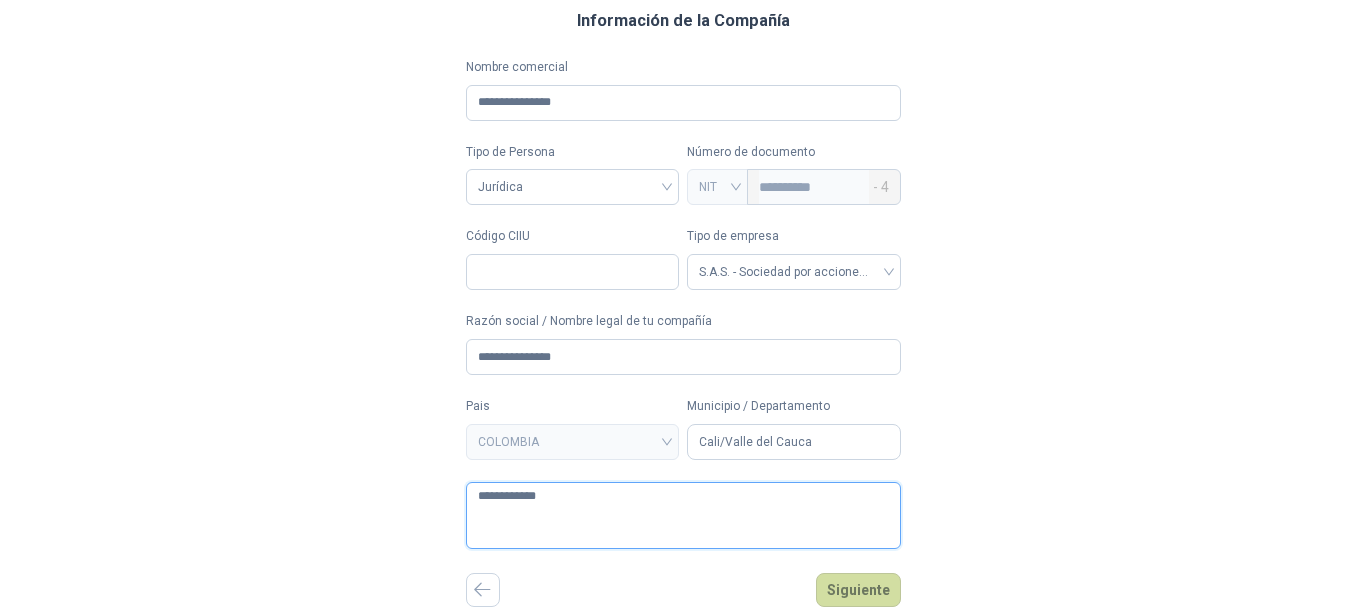 type 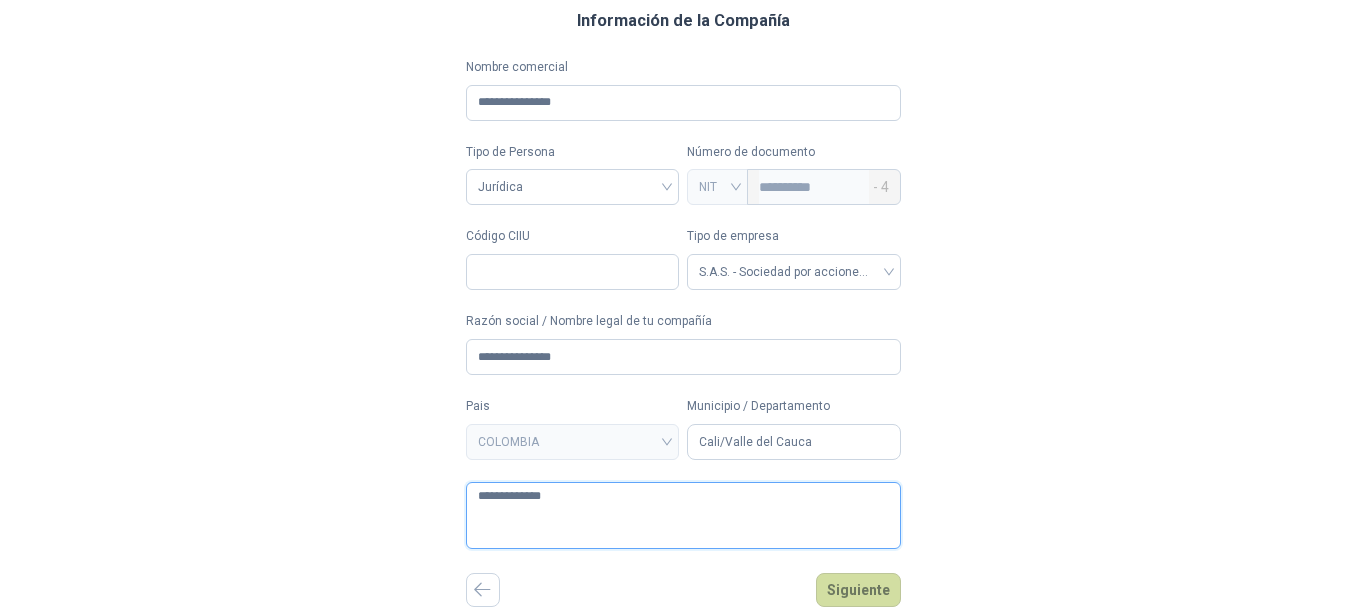 type 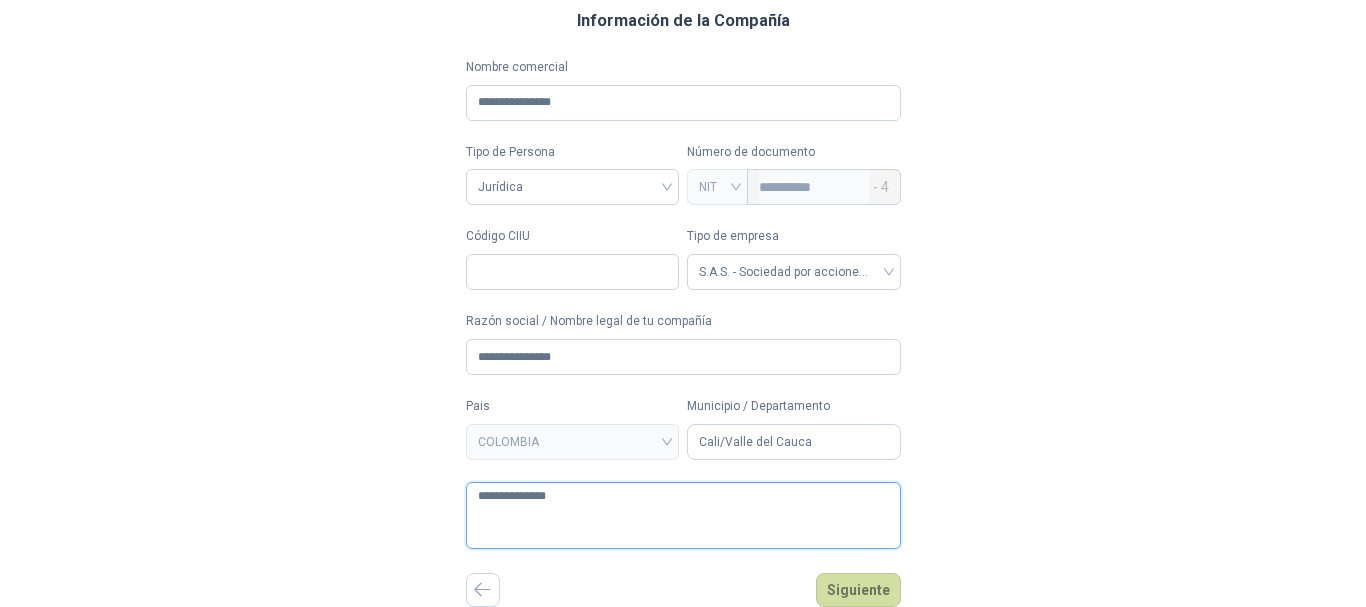 type 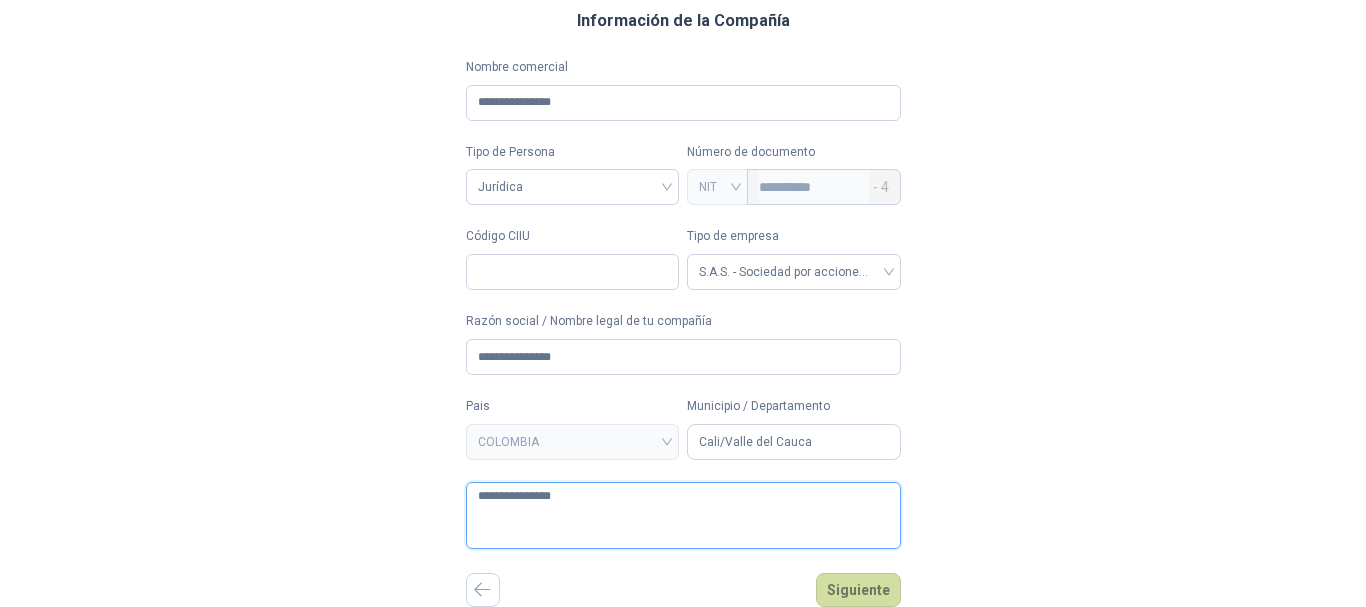 type 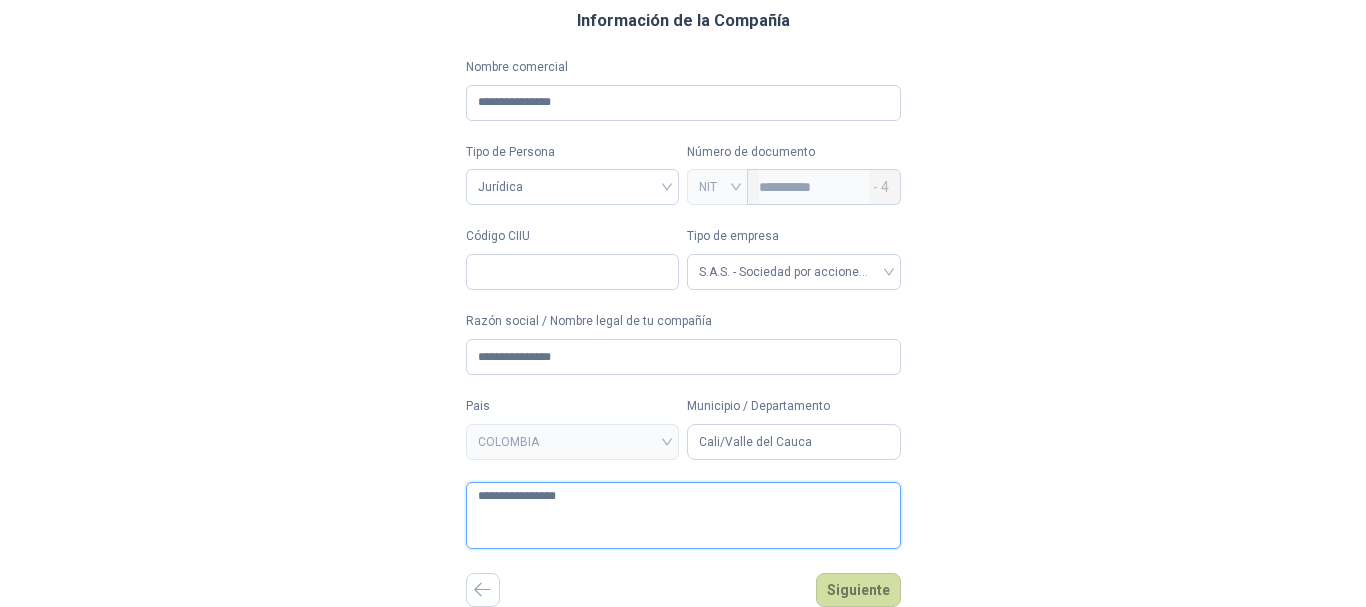 type 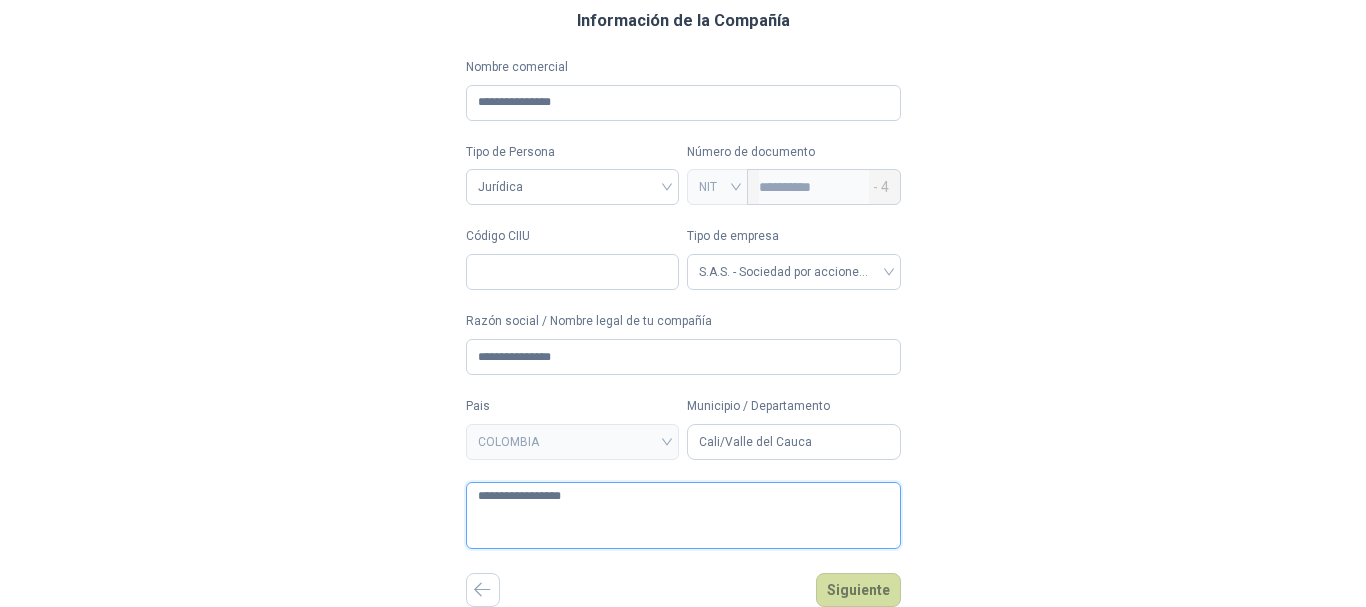 type 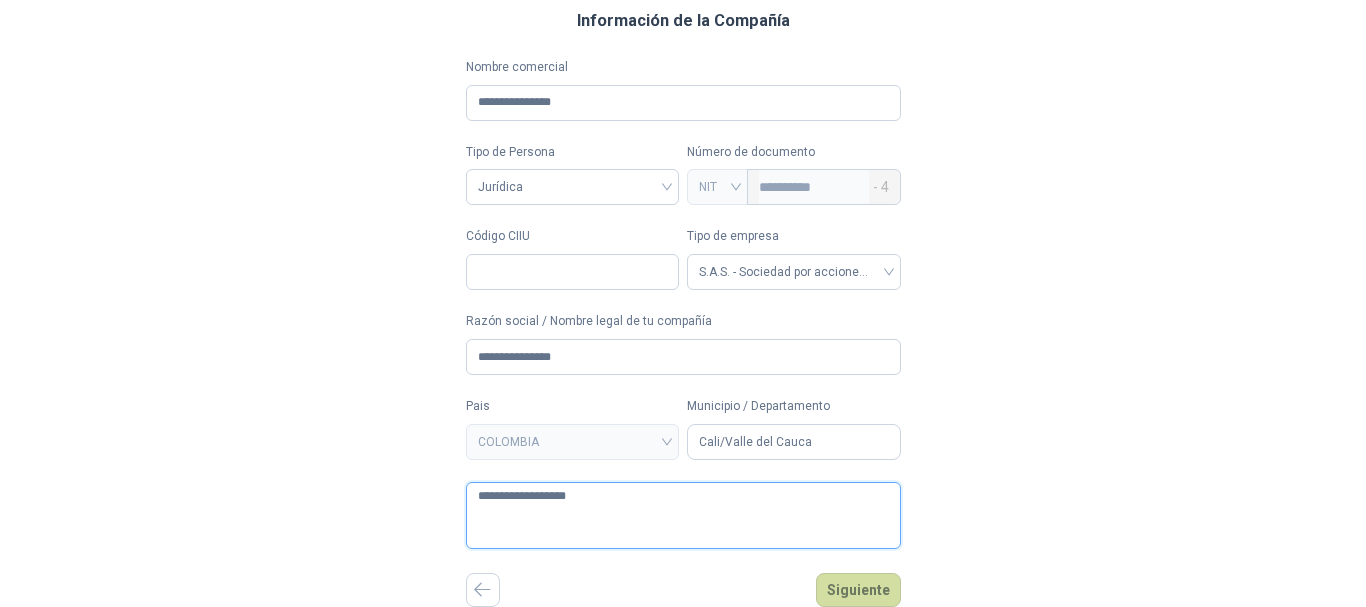 type 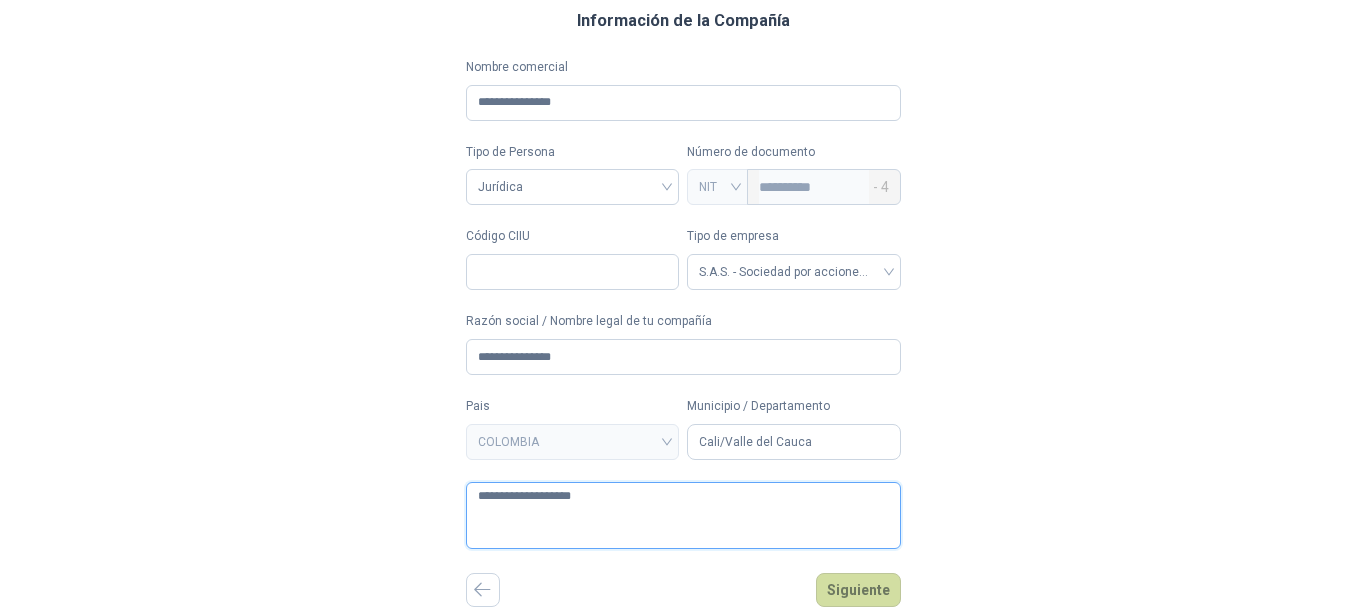 type 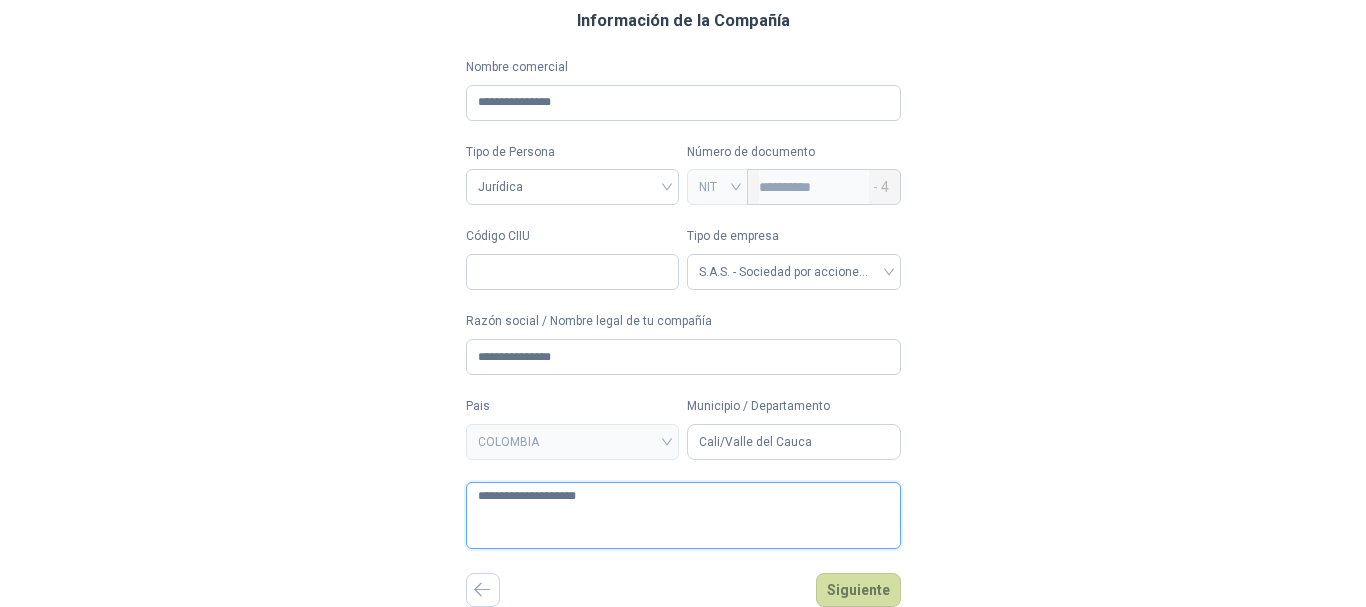 type 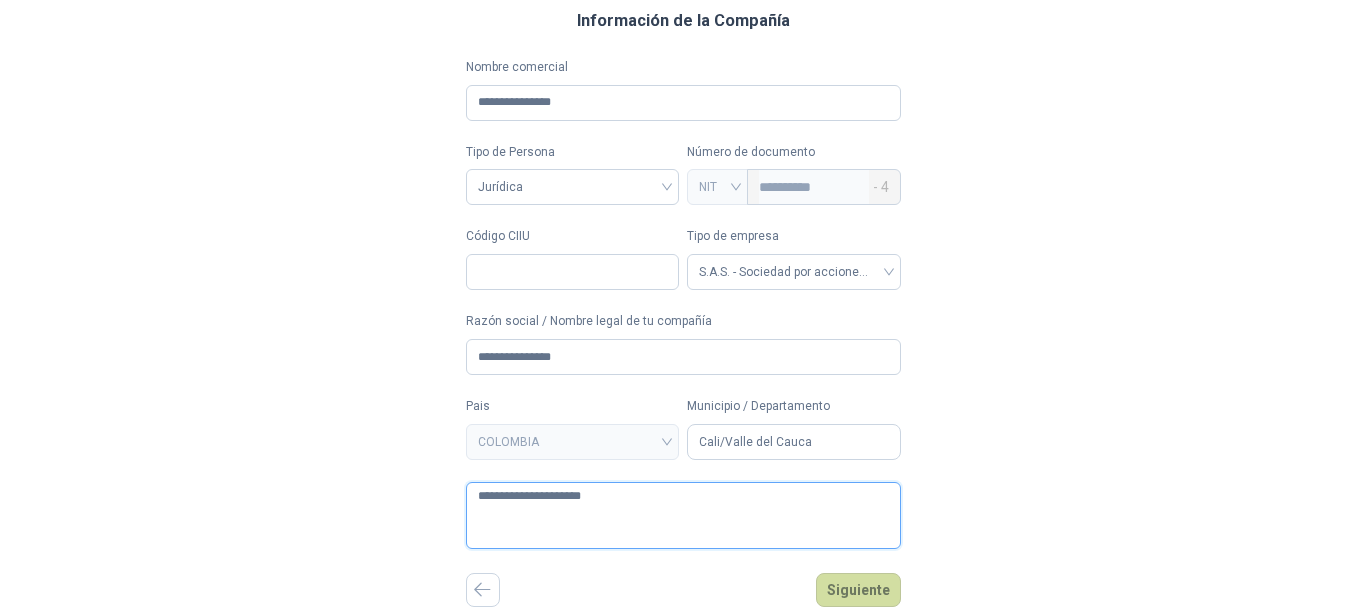 type 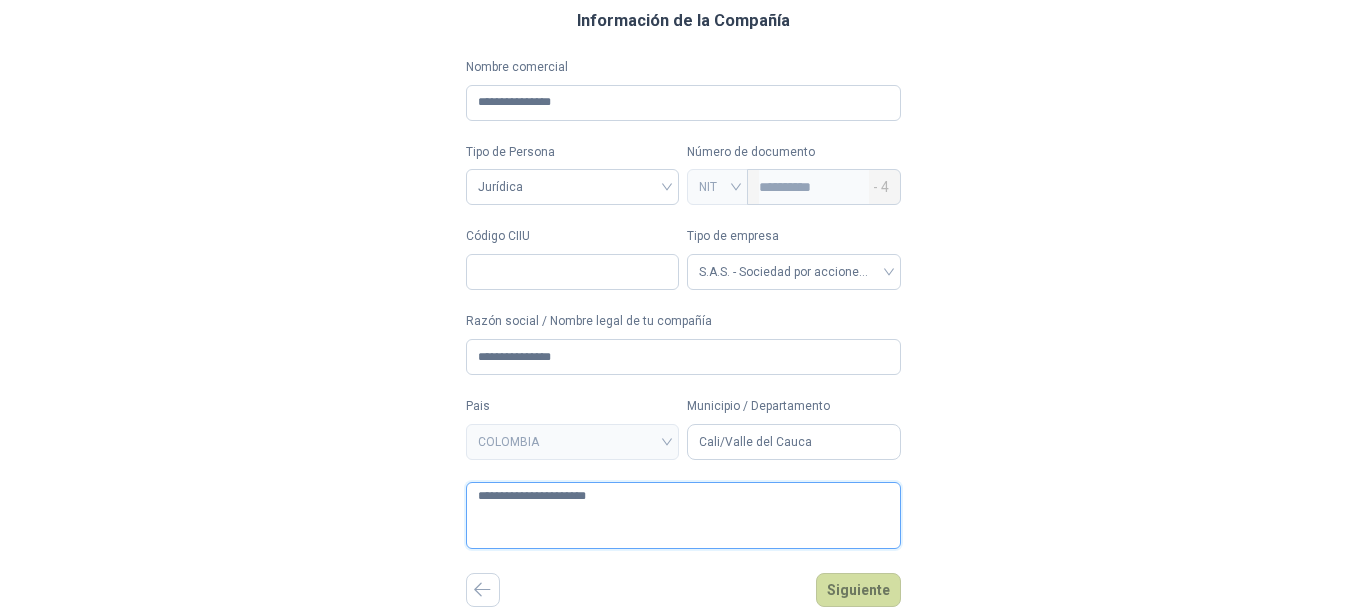 click on "**********" at bounding box center (683, 515) 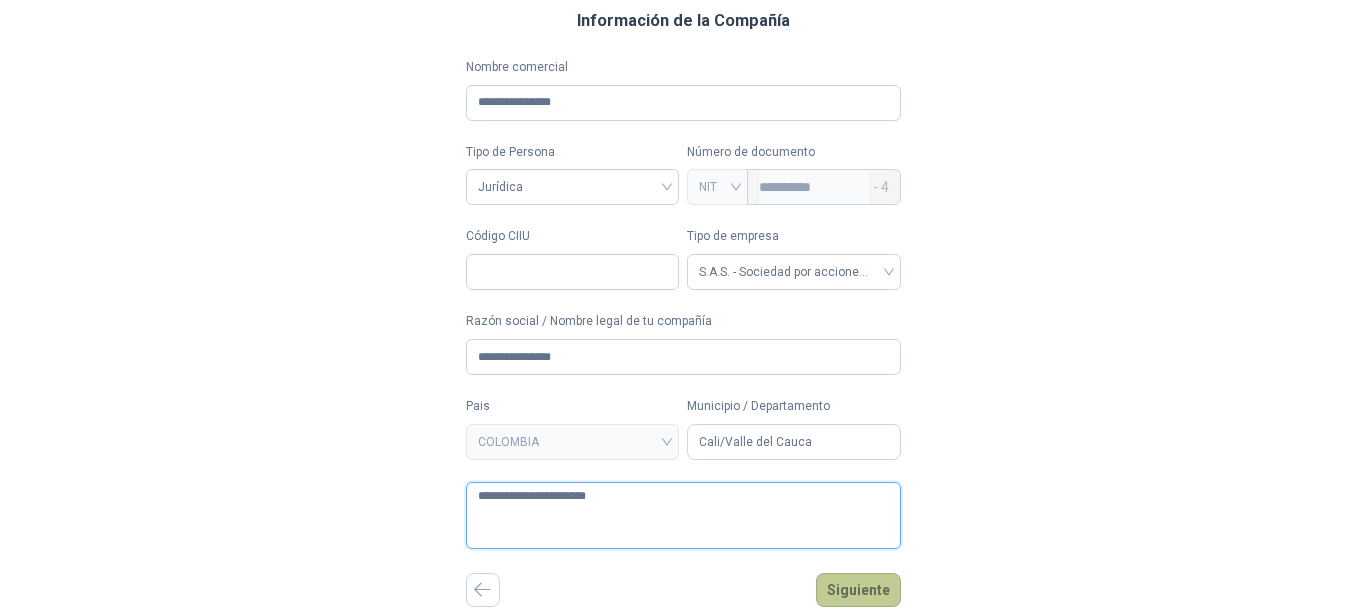 type on "**********" 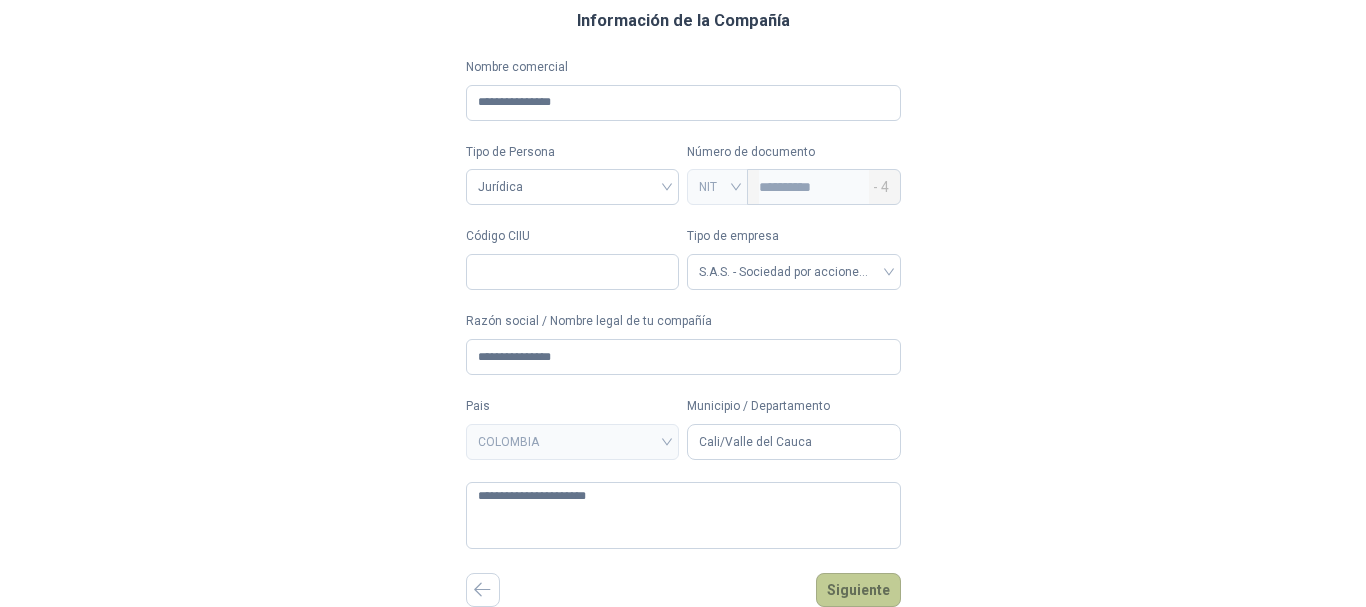 click on "Siguiente" at bounding box center [858, 590] 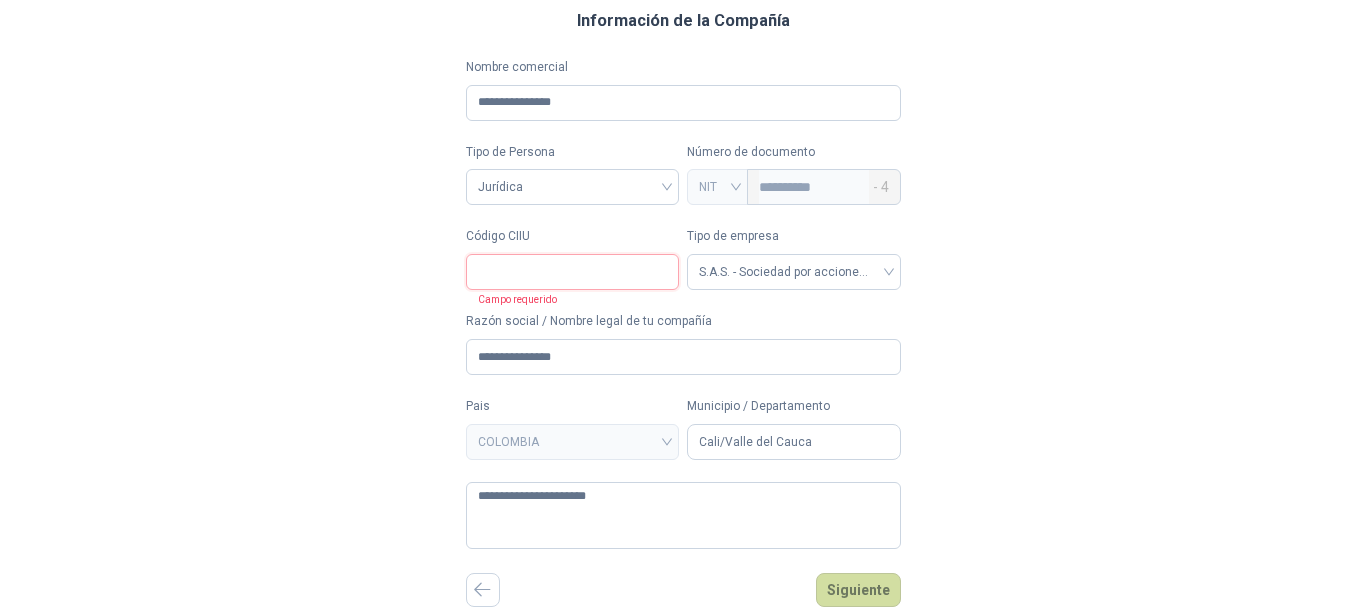 click on "Código CIIU" at bounding box center (573, 272) 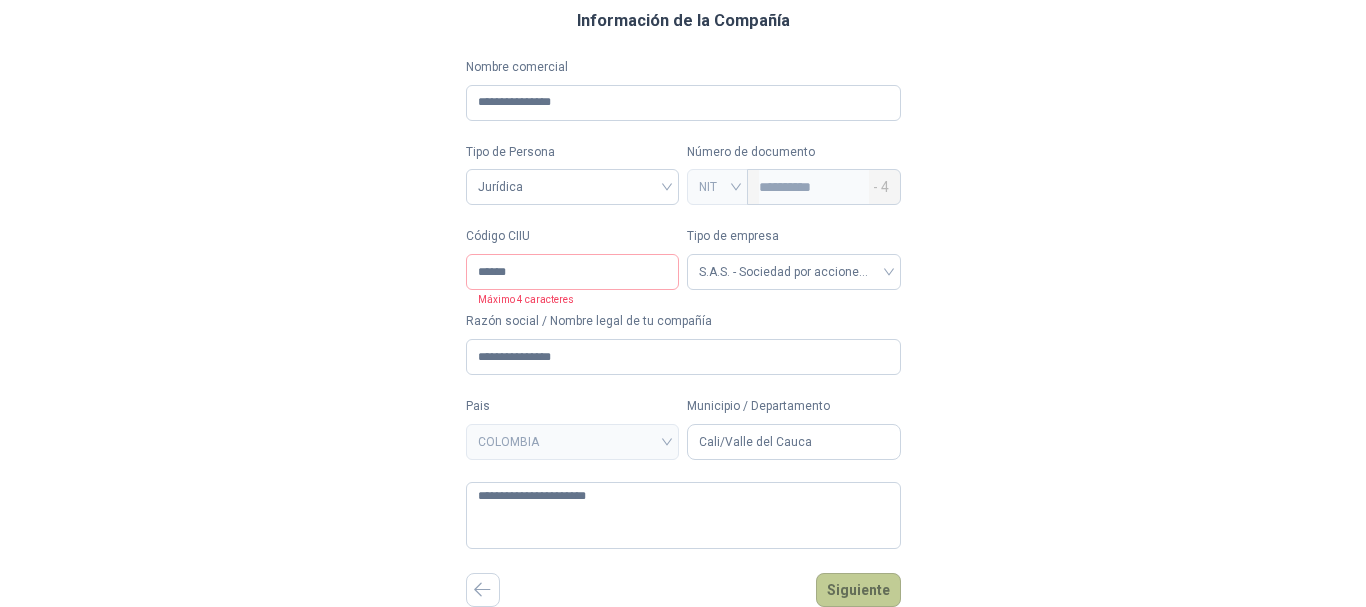 click on "Siguiente" at bounding box center (858, 590) 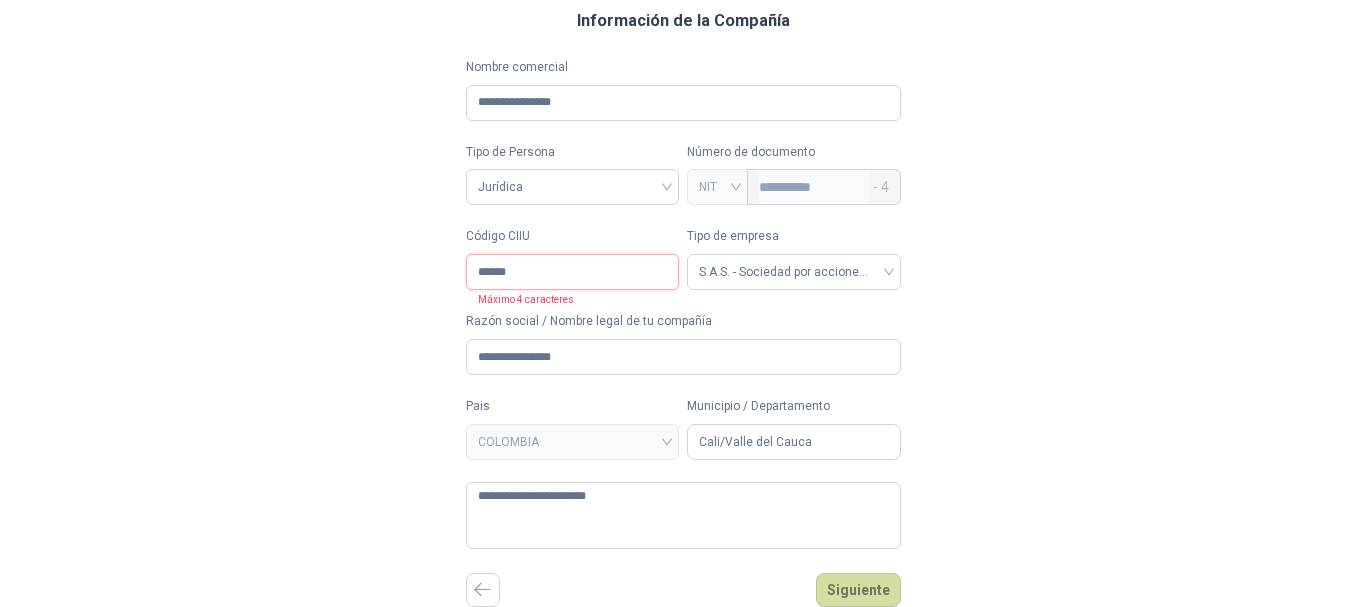 click on "******" at bounding box center (573, 272) 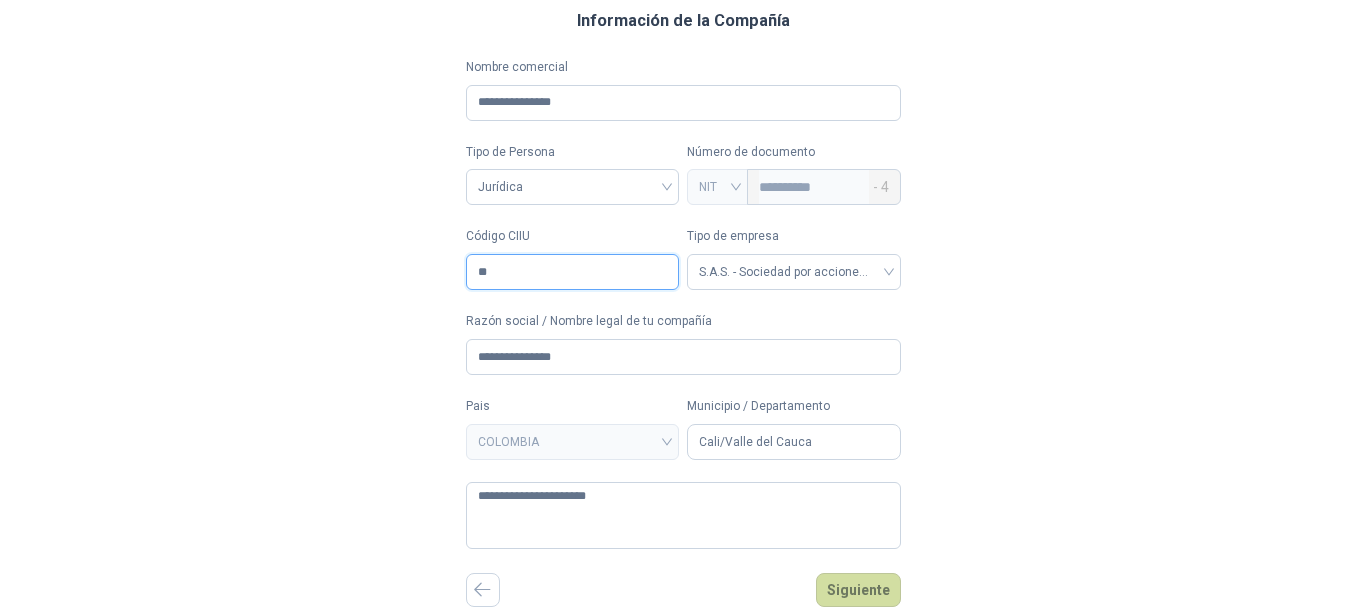 type on "*" 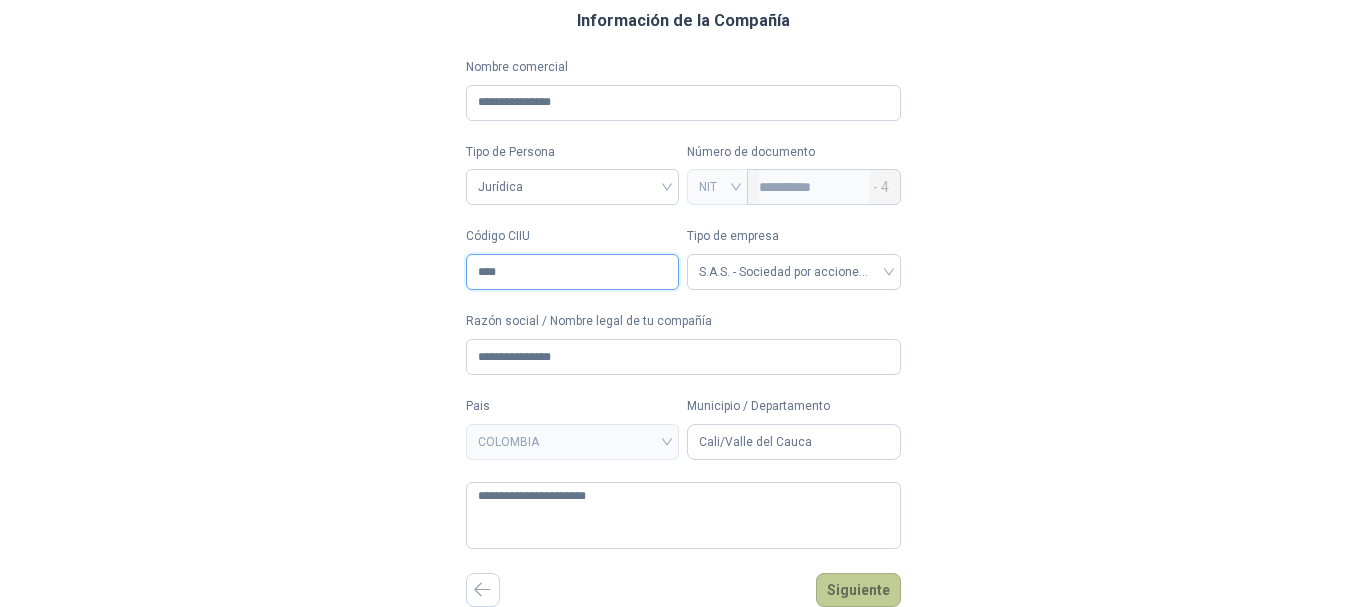 type on "****" 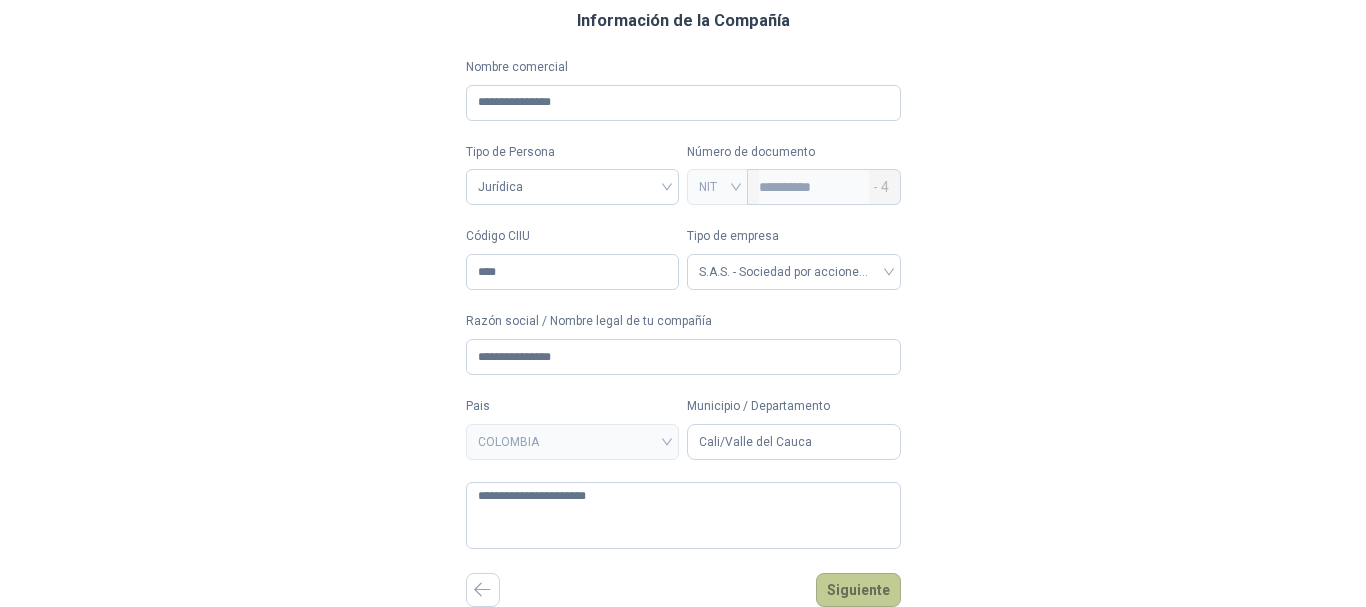 click on "Siguiente" at bounding box center [858, 590] 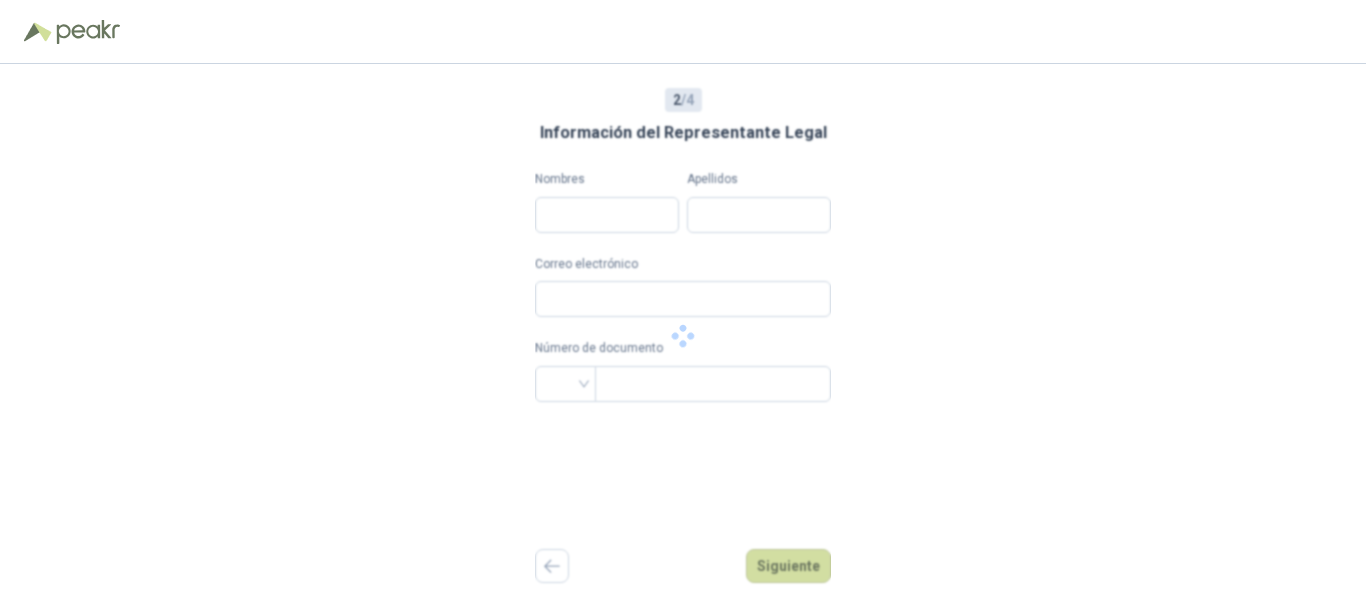 scroll, scrollTop: 0, scrollLeft: 0, axis: both 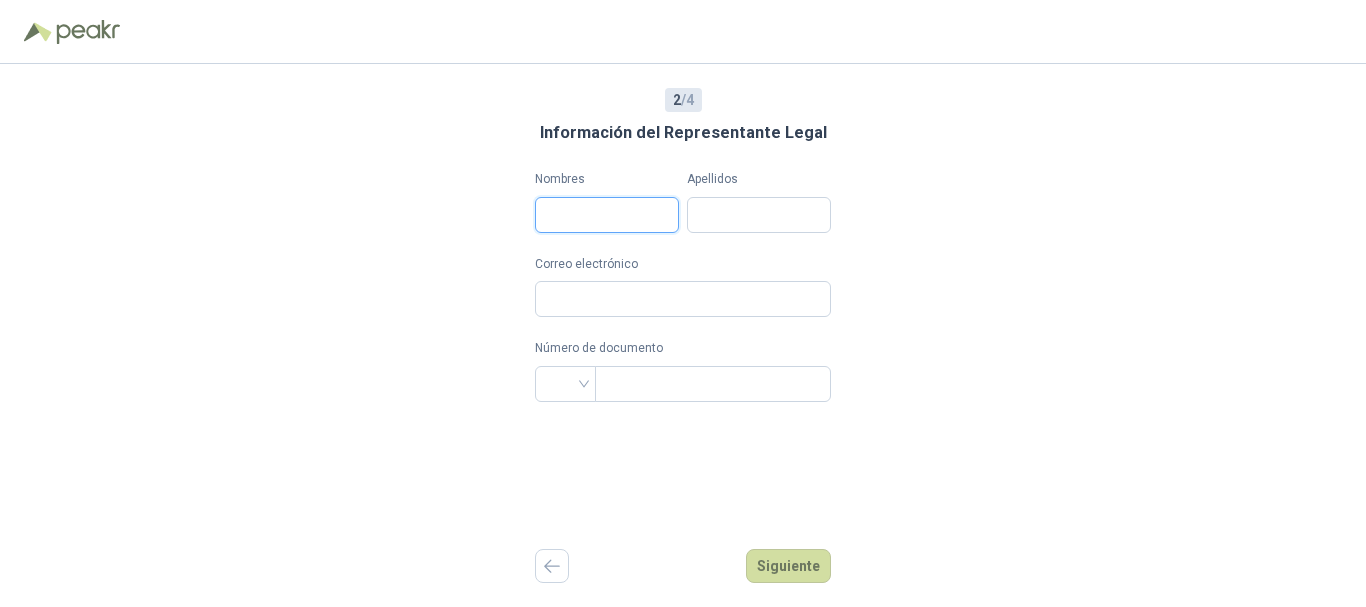 click on "Nombres" at bounding box center (607, 215) 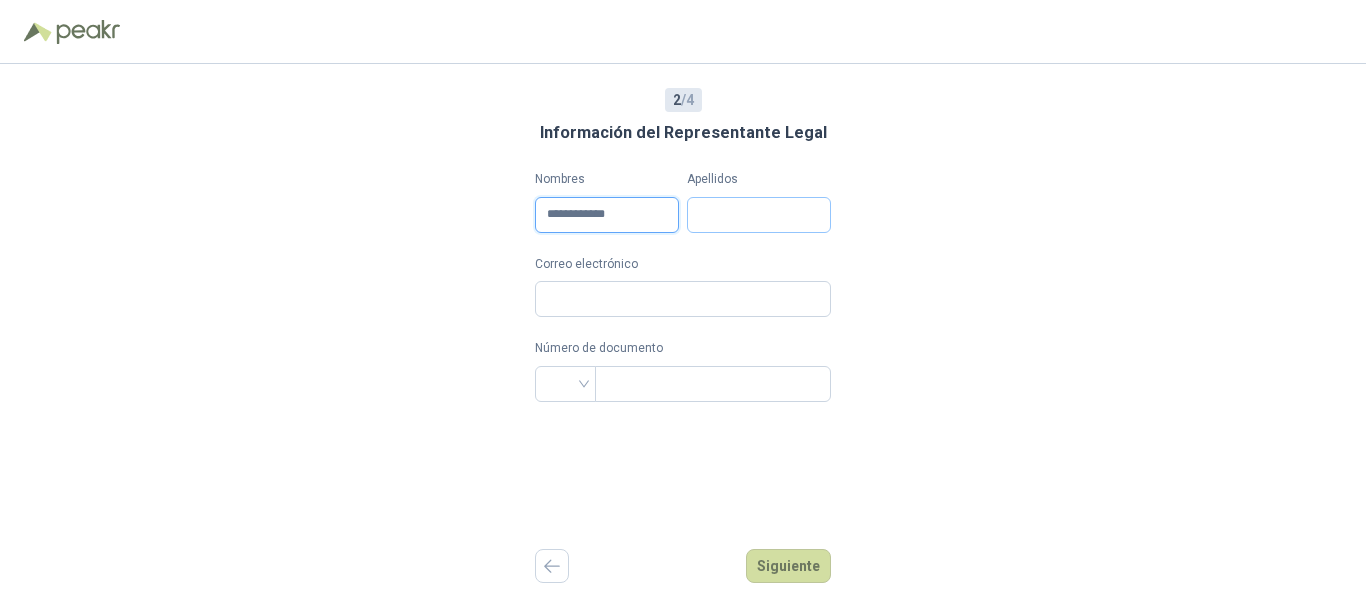 type on "**********" 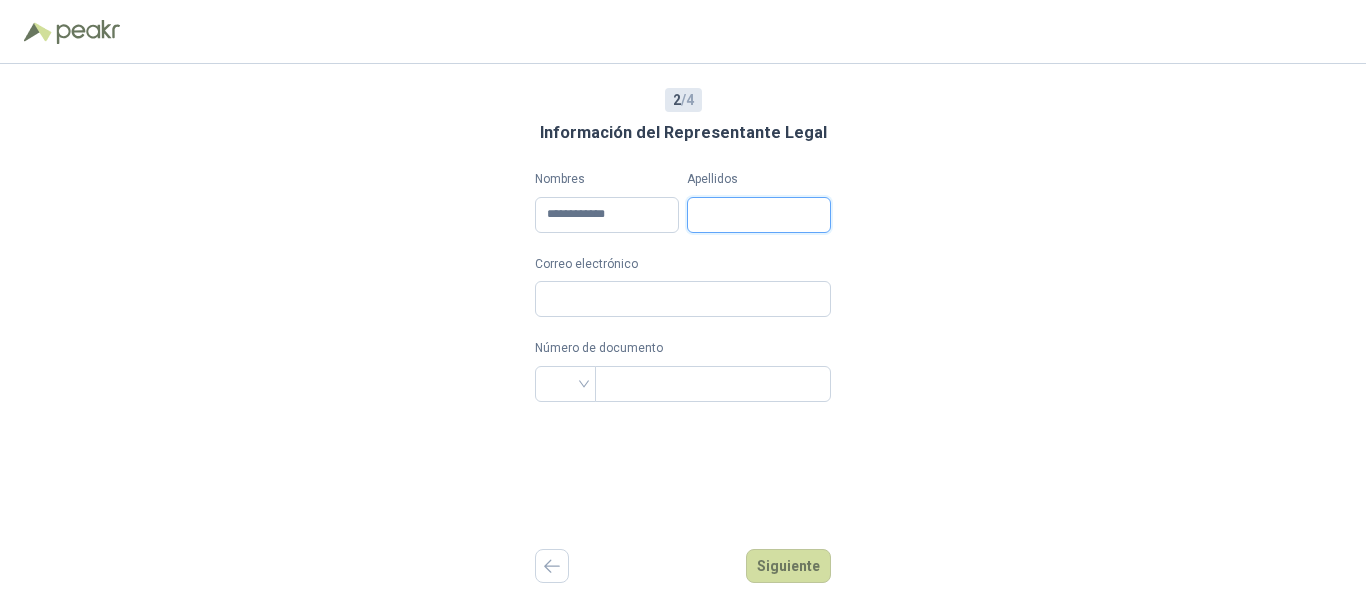 click on "Apellidos" at bounding box center (759, 215) 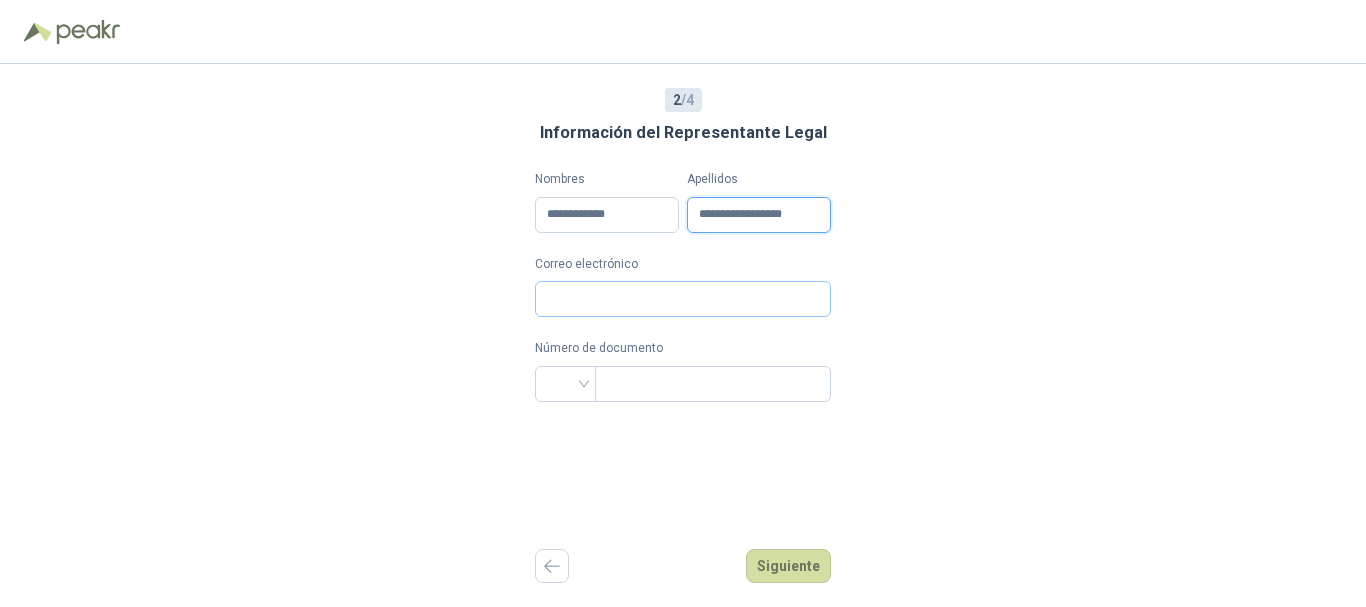 type on "**********" 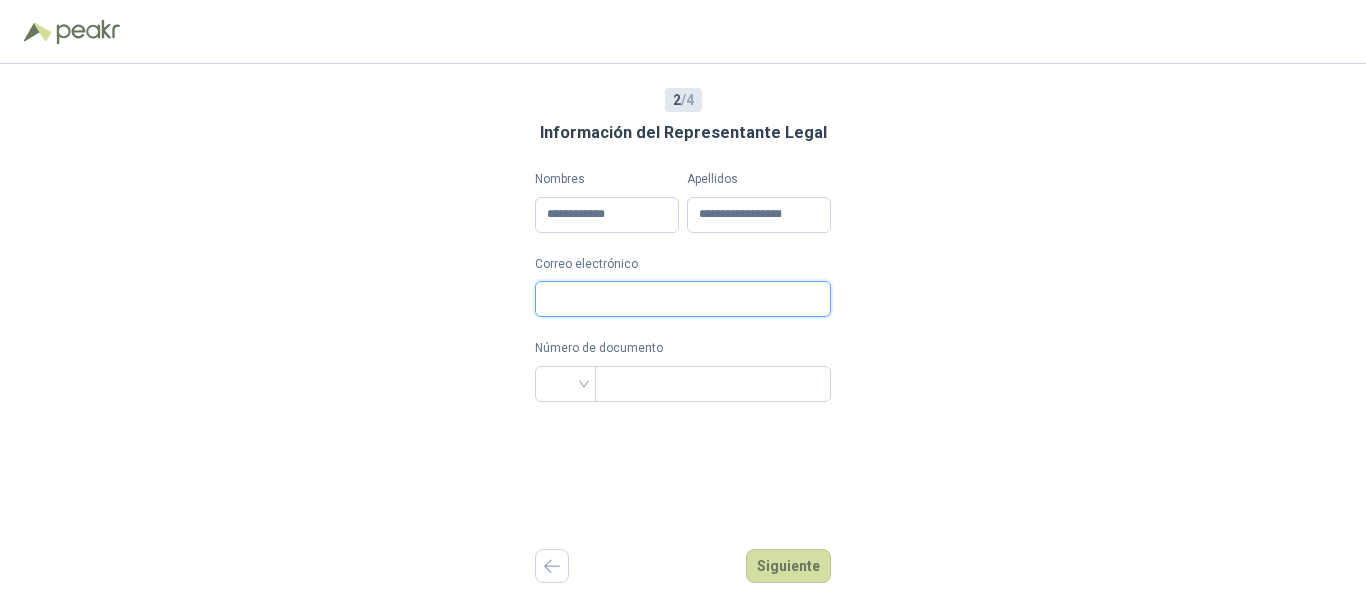 click on "Correo electrónico" at bounding box center (683, 299) 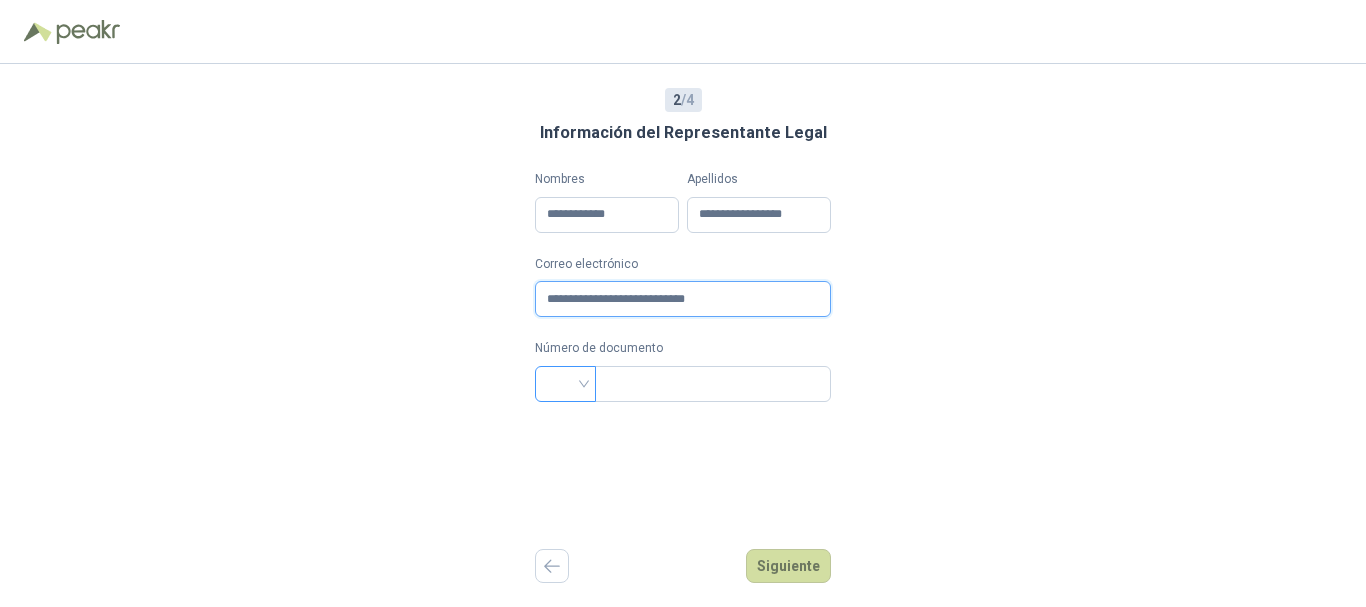 click at bounding box center (565, 384) 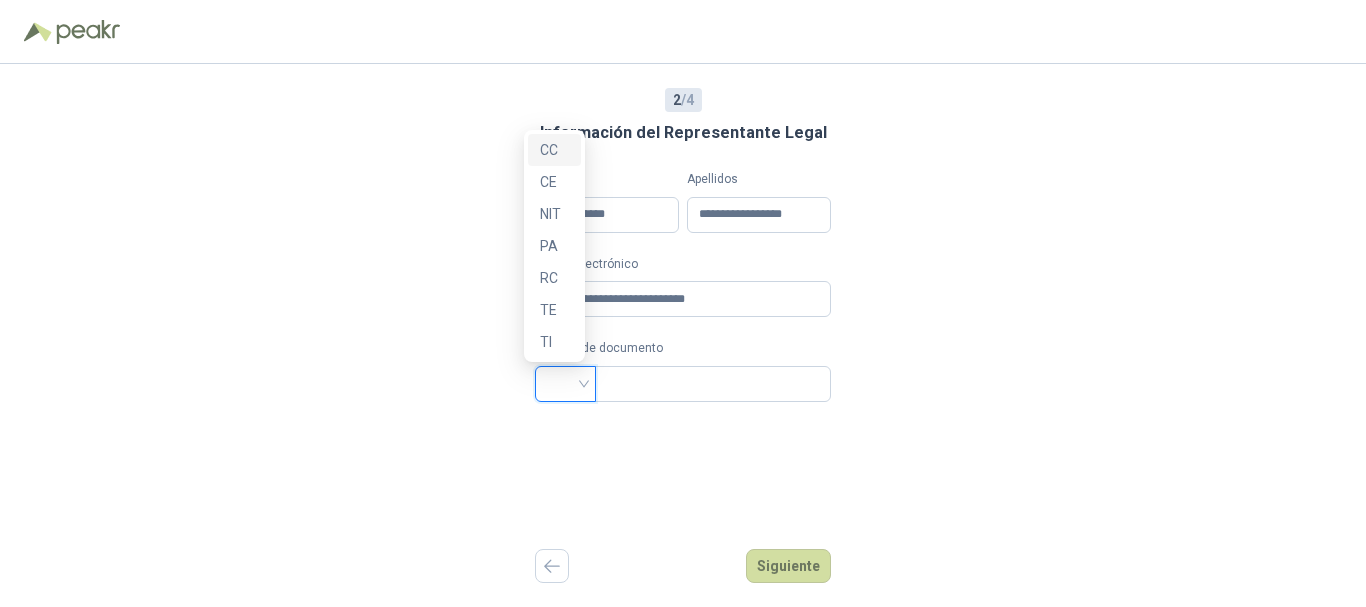 click on "CC" at bounding box center (554, 150) 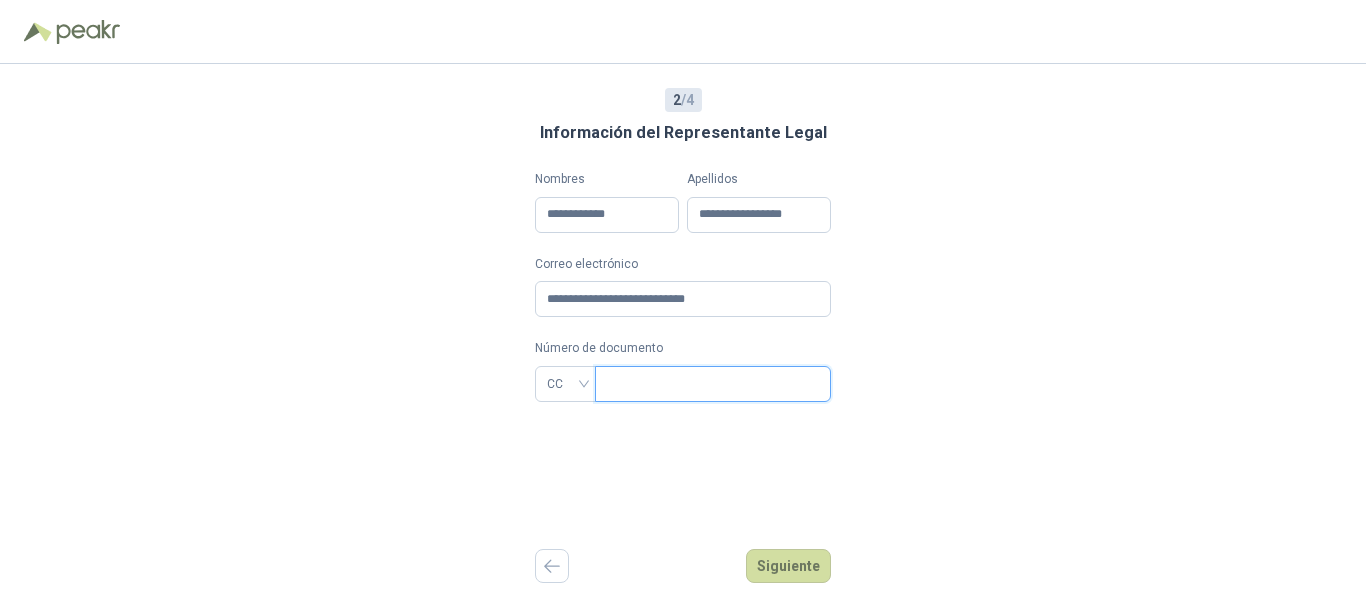 click at bounding box center (711, 384) 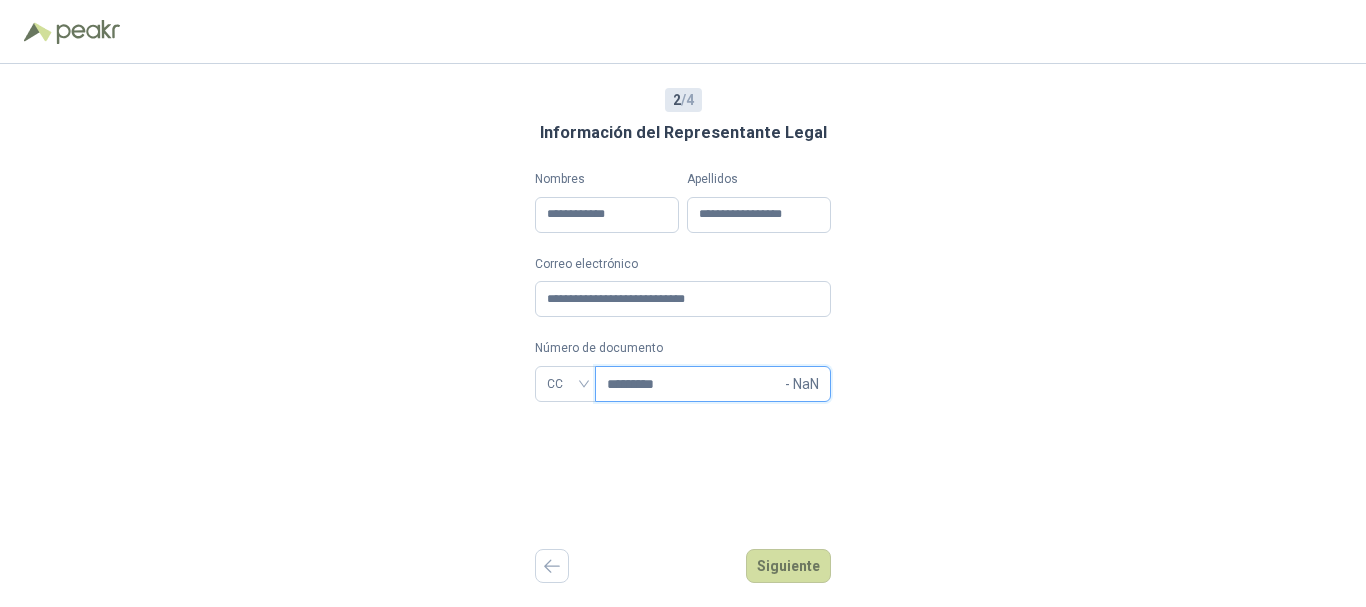 click on "*********" at bounding box center (694, 384) 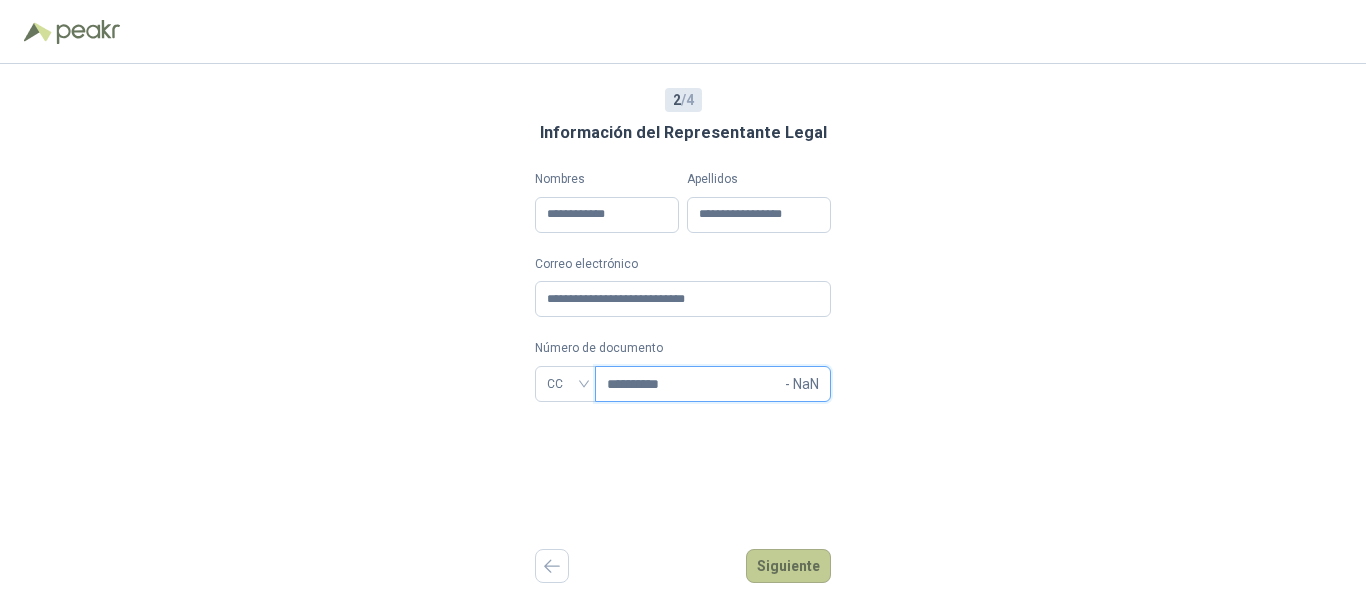 type on "**********" 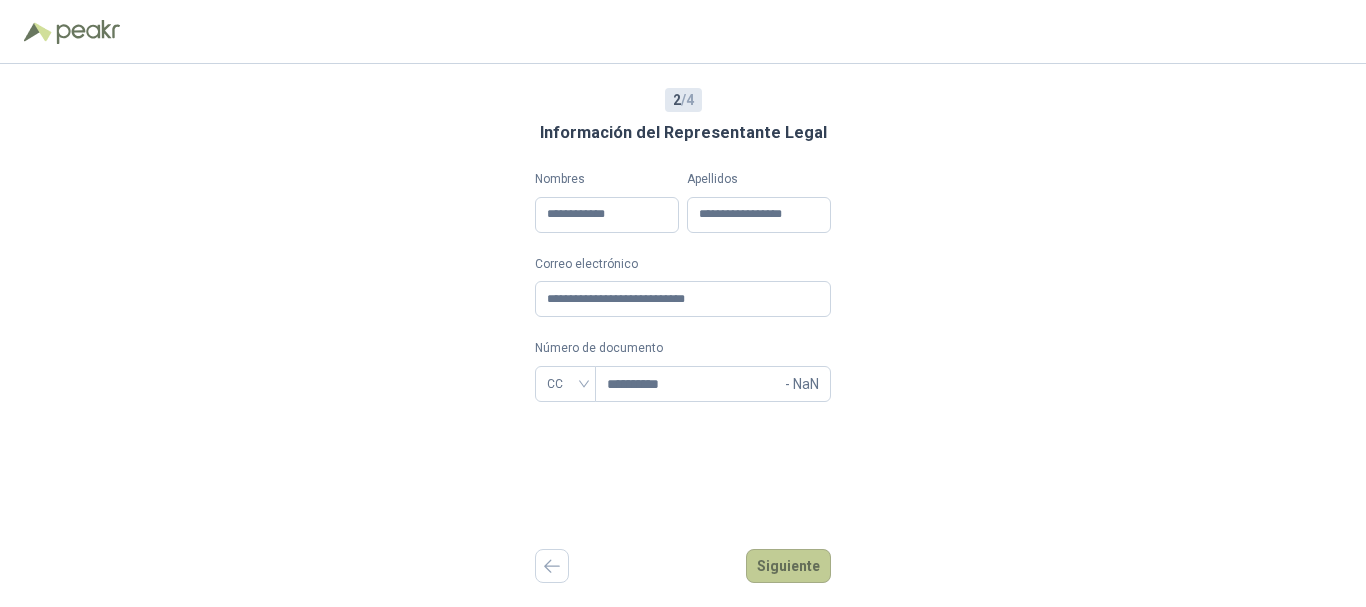 click on "Siguiente" at bounding box center (788, 566) 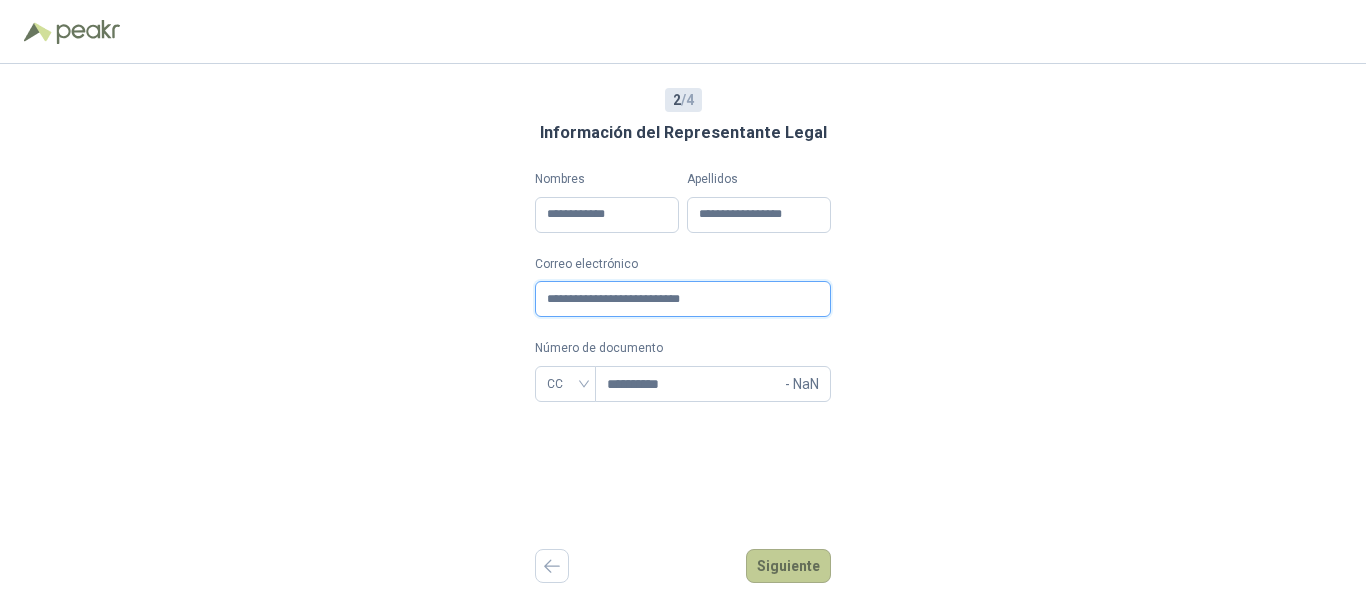 type on "**********" 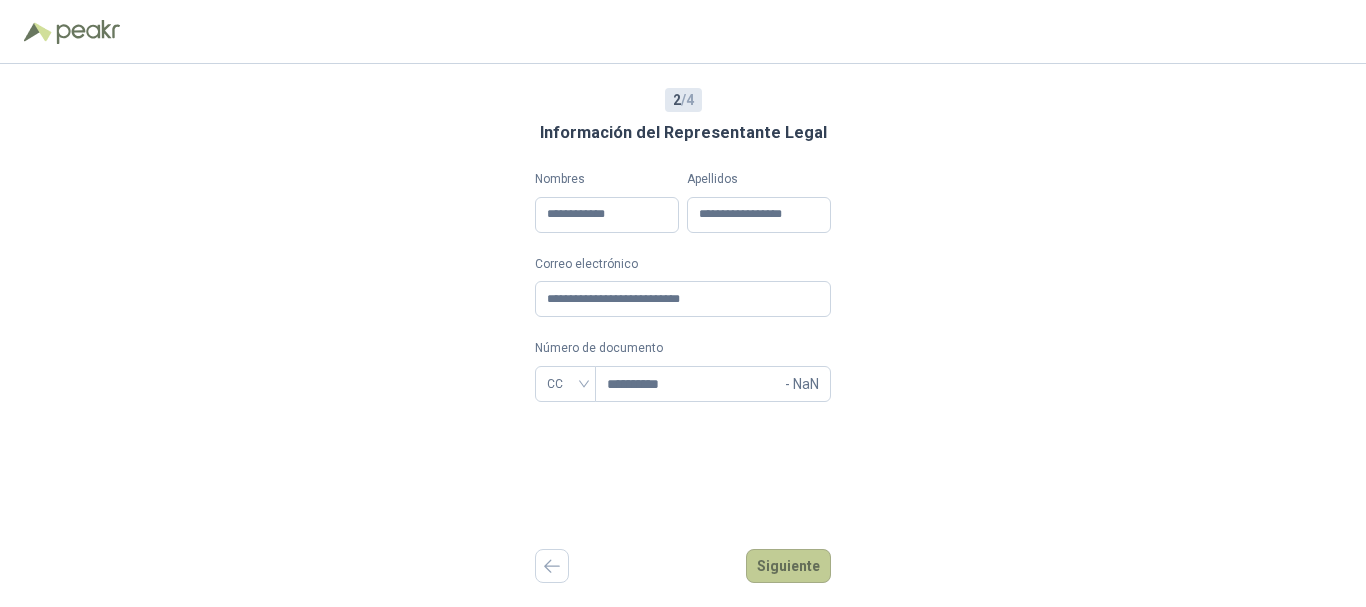 click on "Siguiente" at bounding box center [788, 566] 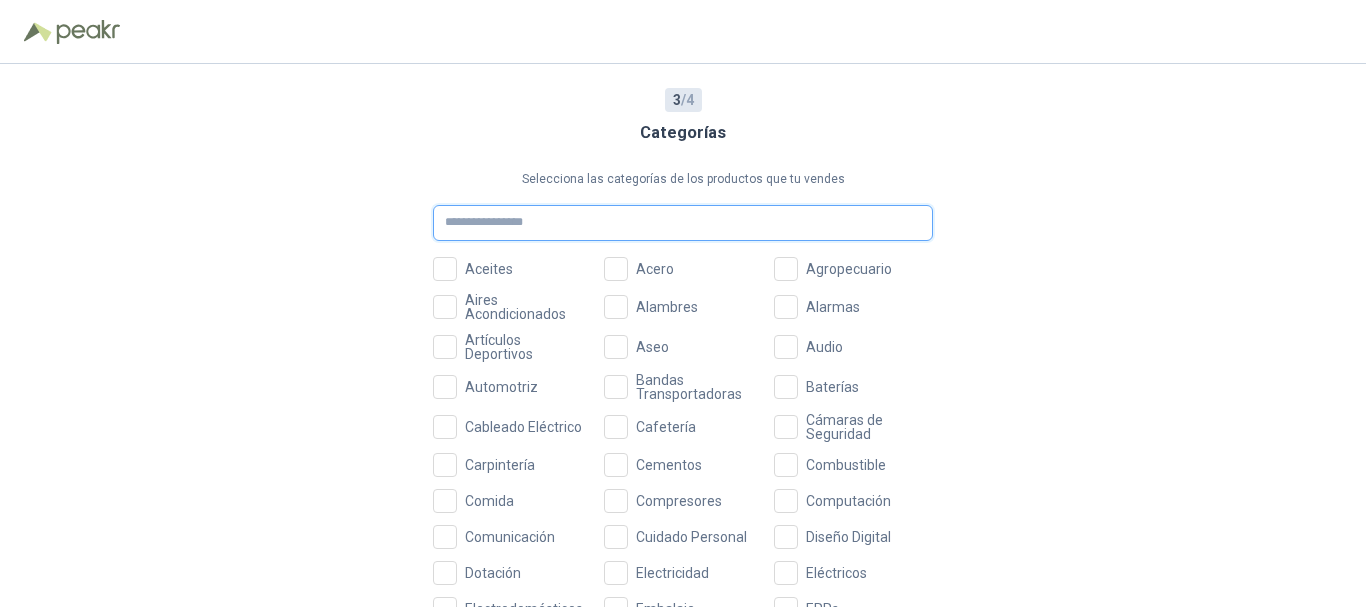 click at bounding box center (683, 223) 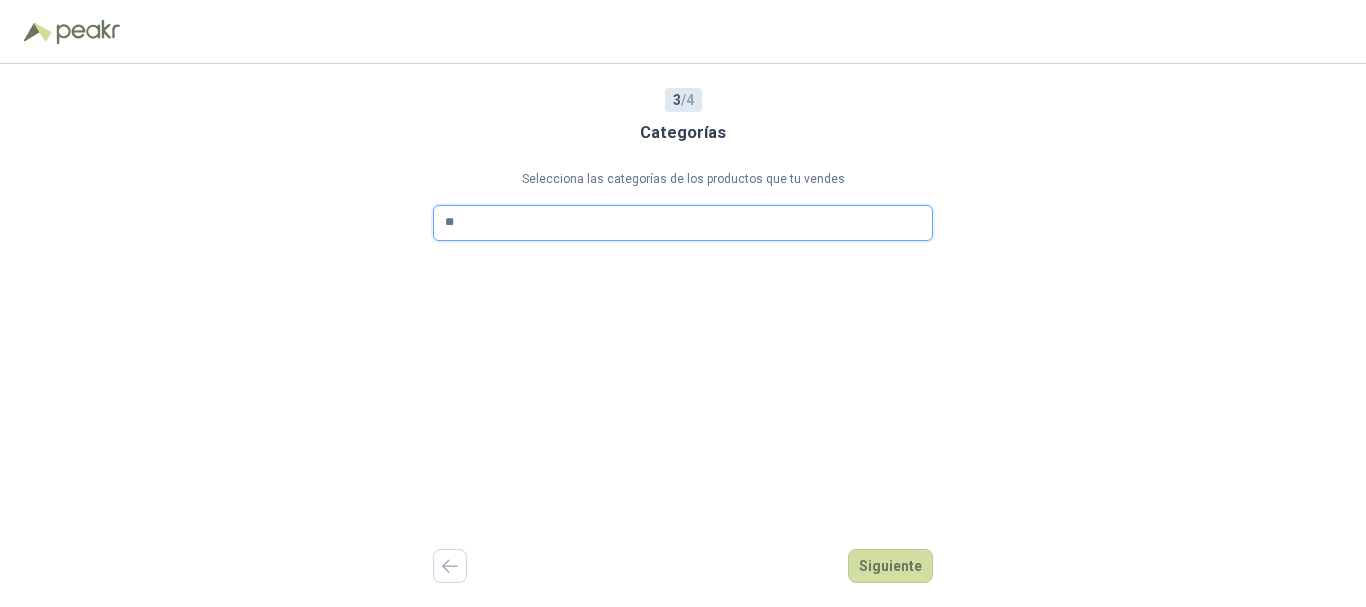 type on "*" 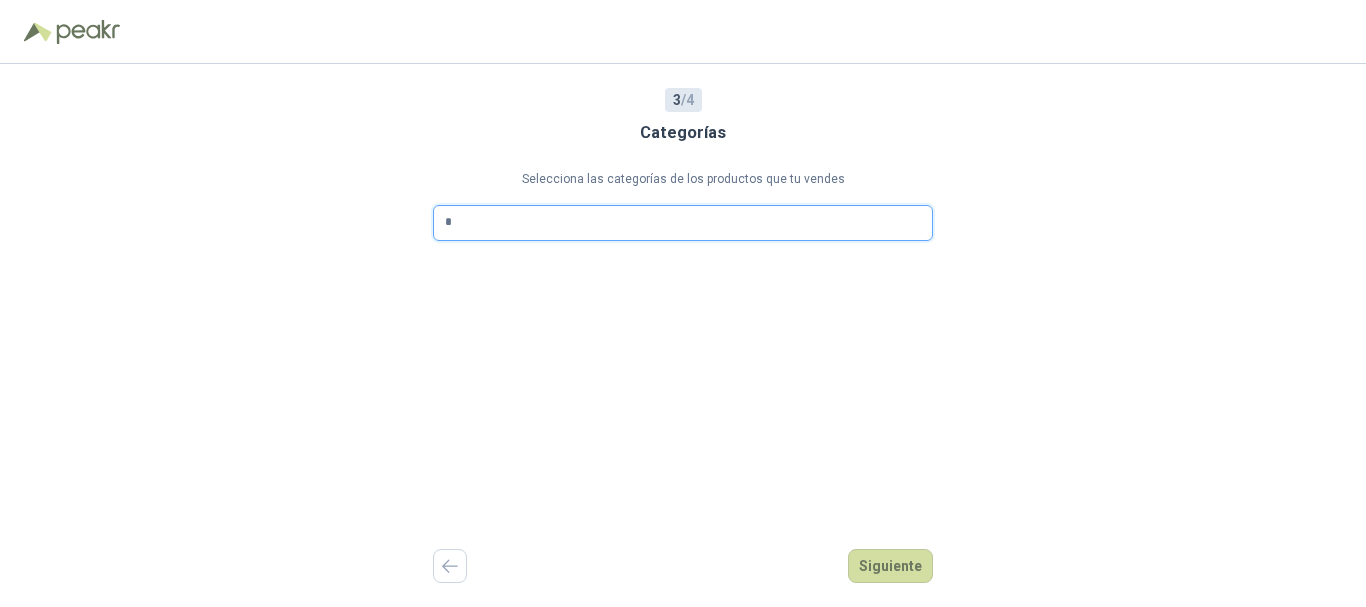 type 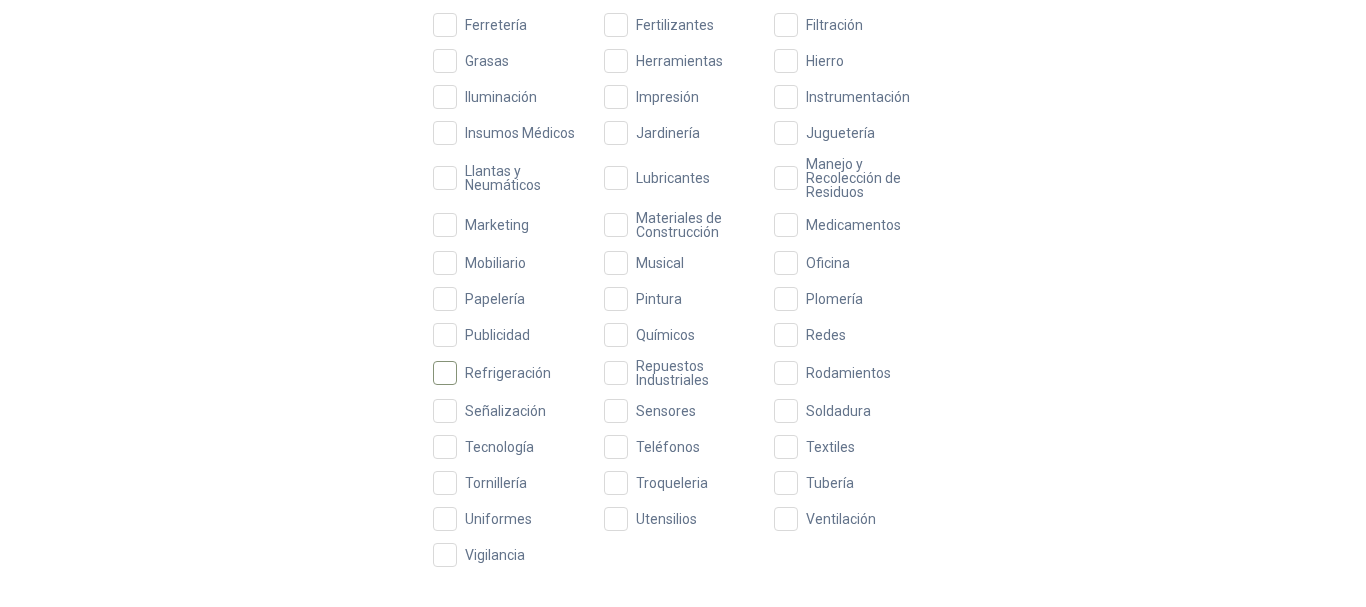 scroll, scrollTop: 734, scrollLeft: 0, axis: vertical 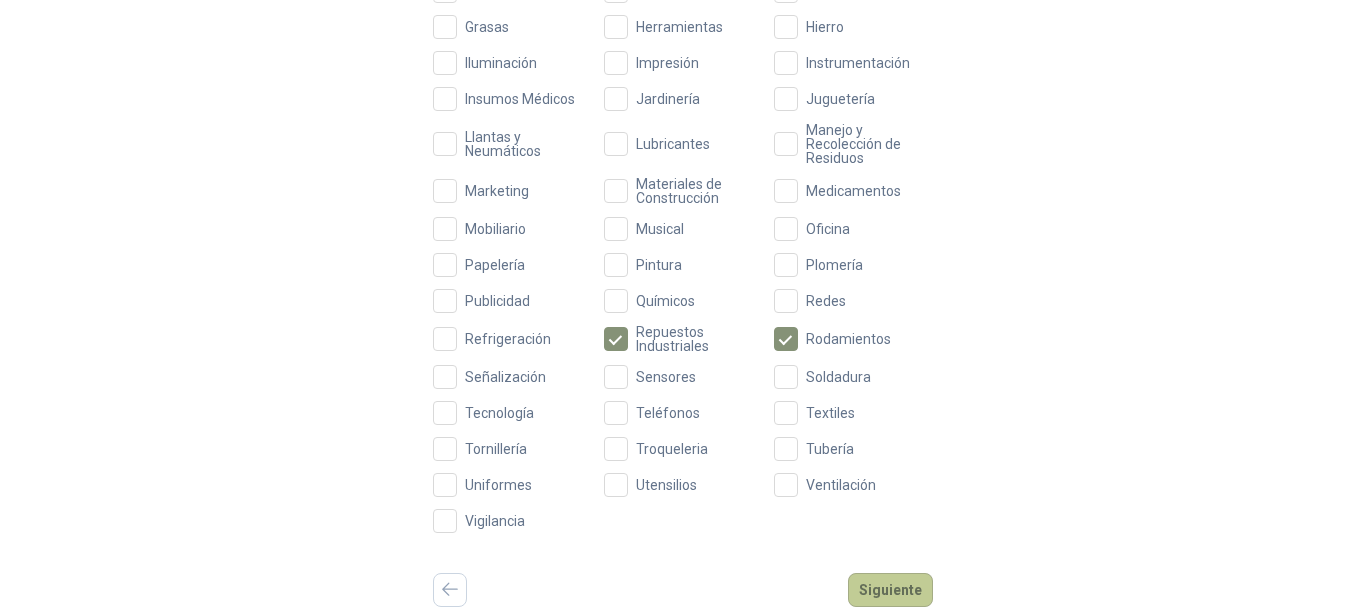 click on "Siguiente" at bounding box center (890, 590) 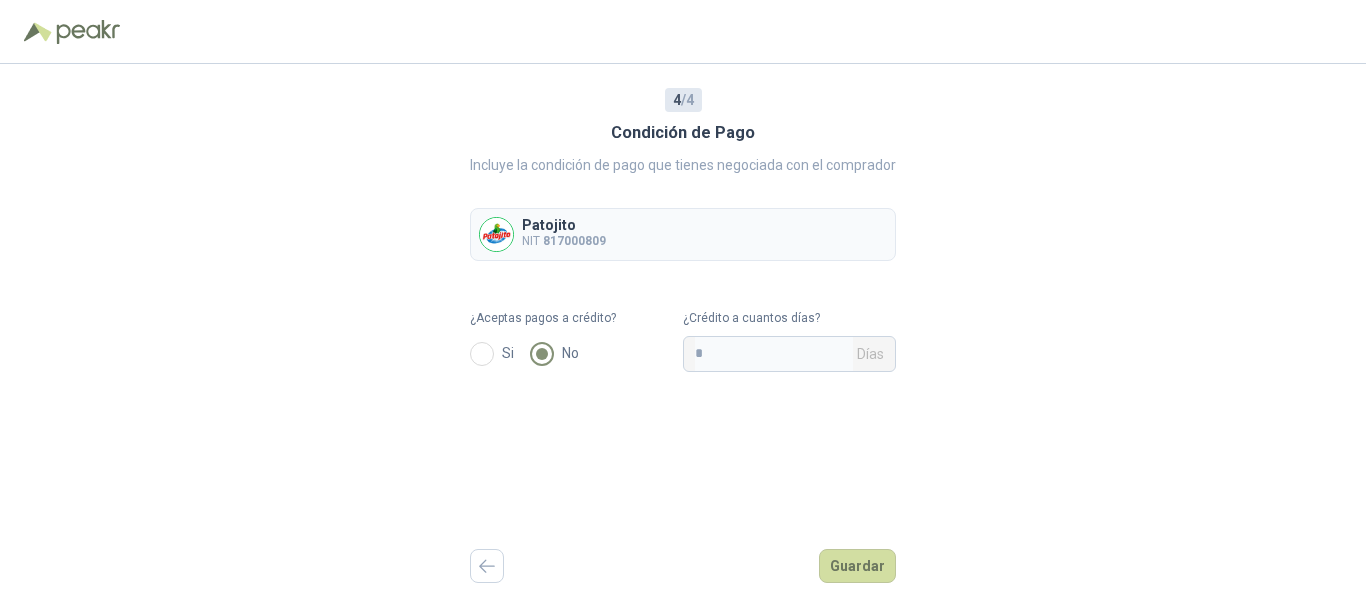 scroll, scrollTop: 0, scrollLeft: 0, axis: both 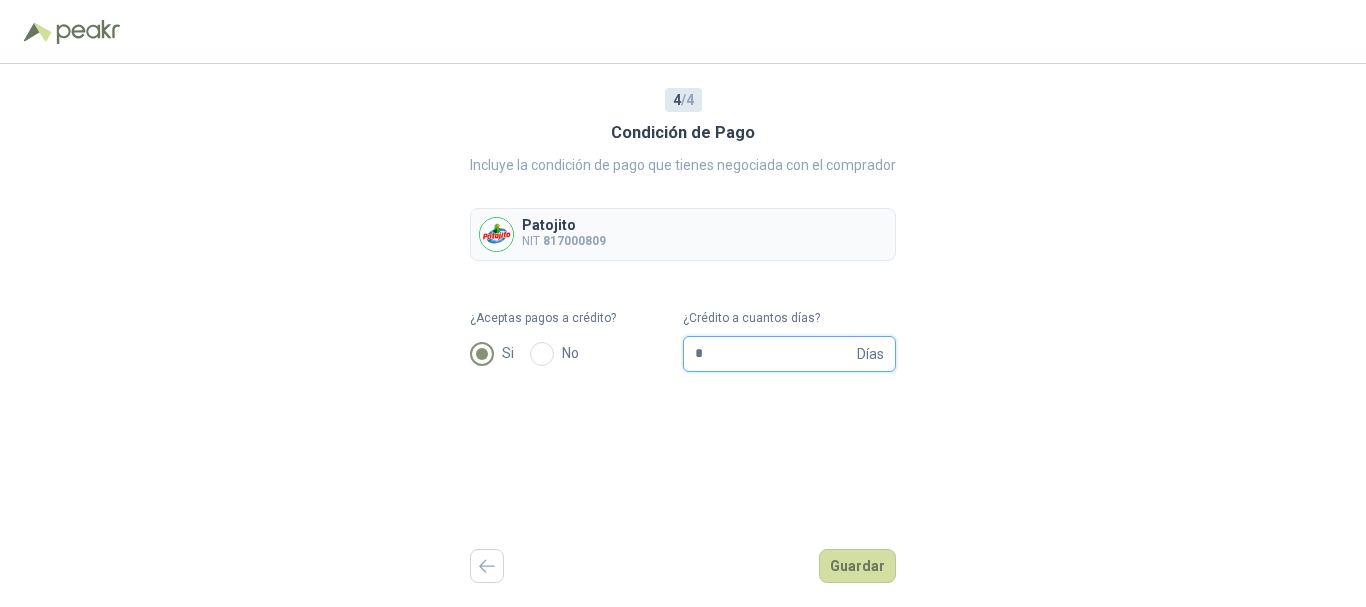 click on "*" at bounding box center [774, 354] 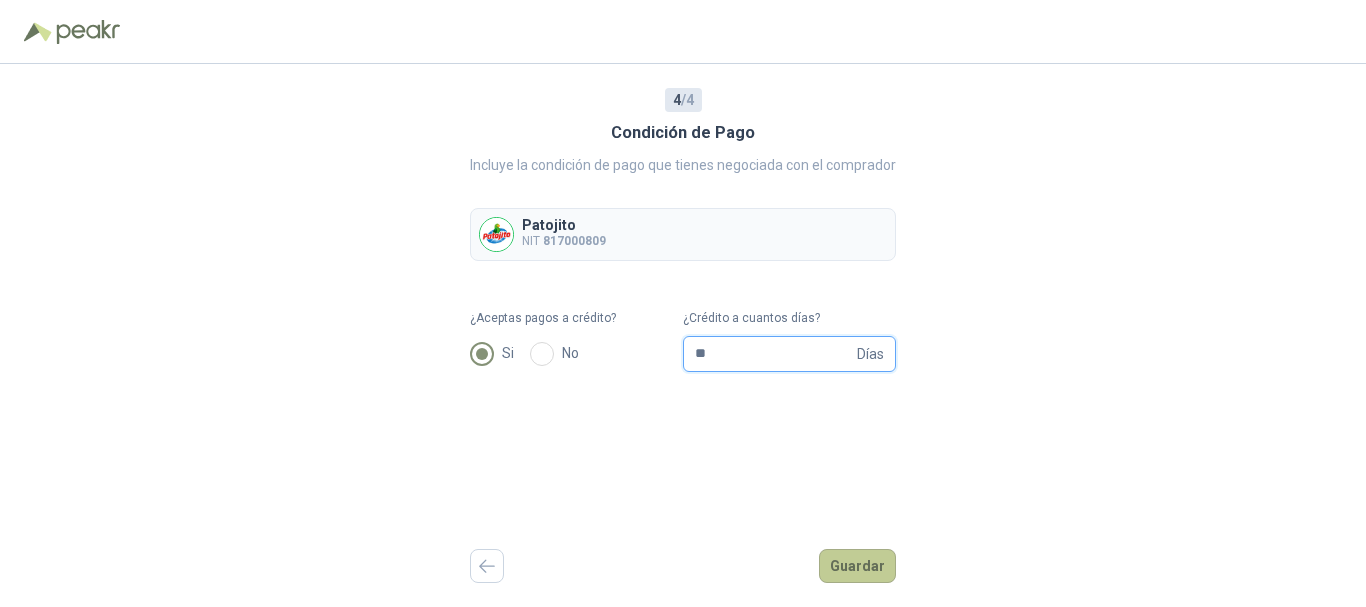 type on "**" 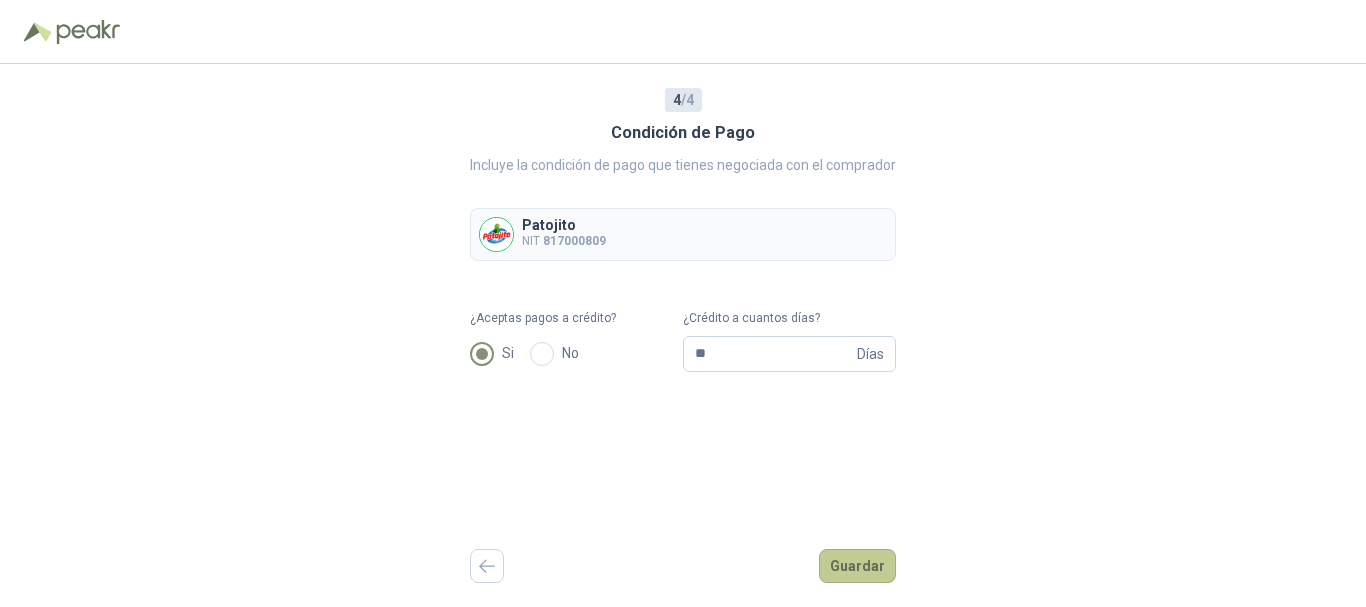 click on "Guardar" at bounding box center [857, 566] 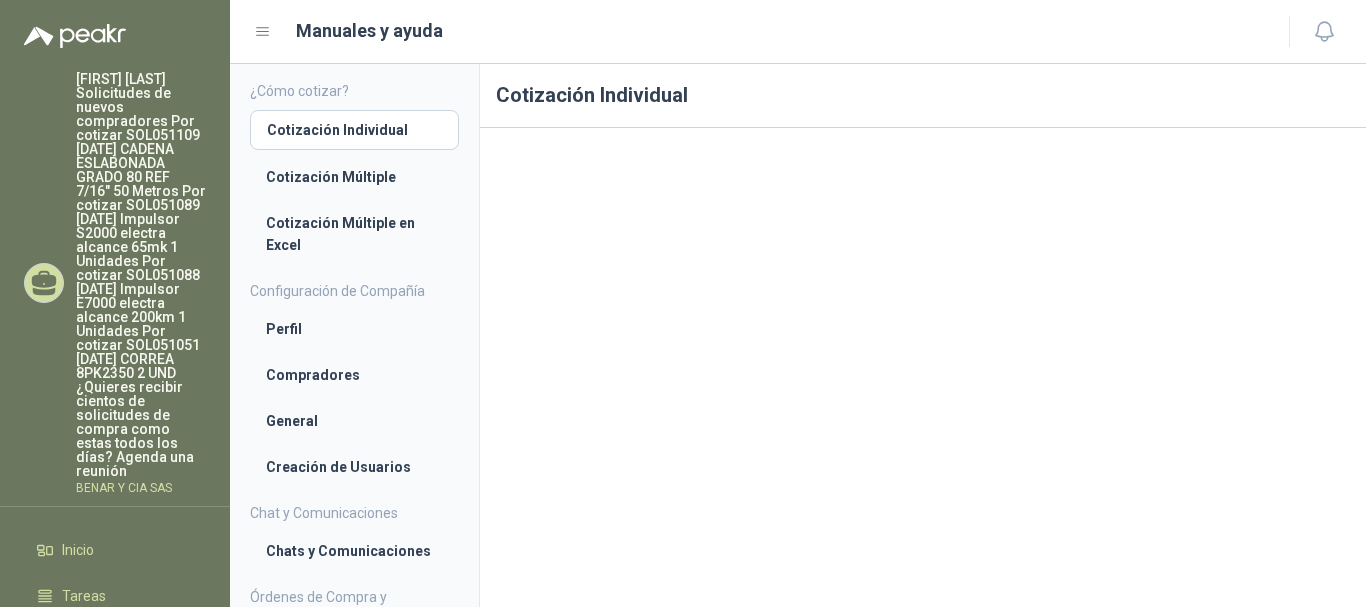 click on "Solicitudes" at bounding box center (96, 642) 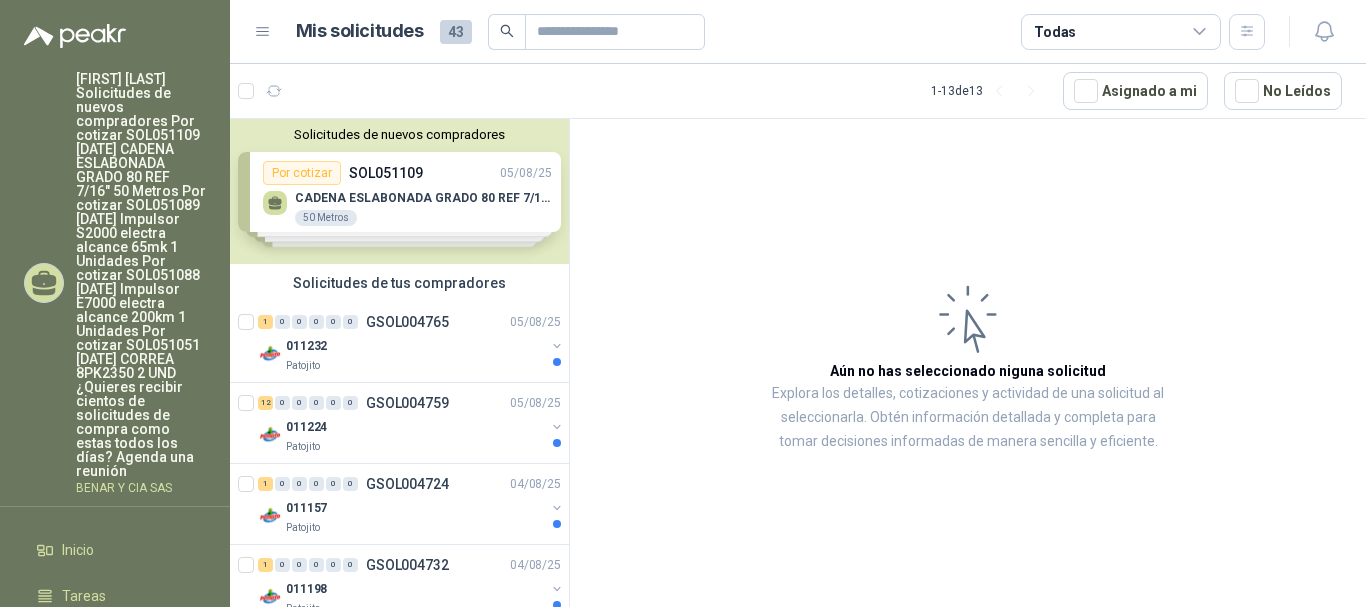 click on "Solicitudes de nuevos compradores Por cotizar SOL051109 [DATE] CADENA ESLABONADA GRADO 80 REF 7/16" 50 Metros Por cotizar SOL051089 [DATE] Impulsor S2000 electra alcance 65mk 1 Unidades Por cotizar SOL051088 [DATE] Impulsor E7000 electra alcance 200km 1 Unidades Por cotizar SOL051051 [DATE] CORREA 8PK2350 2 UND  ¿Quieres recibir cientos de solicitudes de compra como estas todos los días? Agenda una reunión" at bounding box center [399, 191] 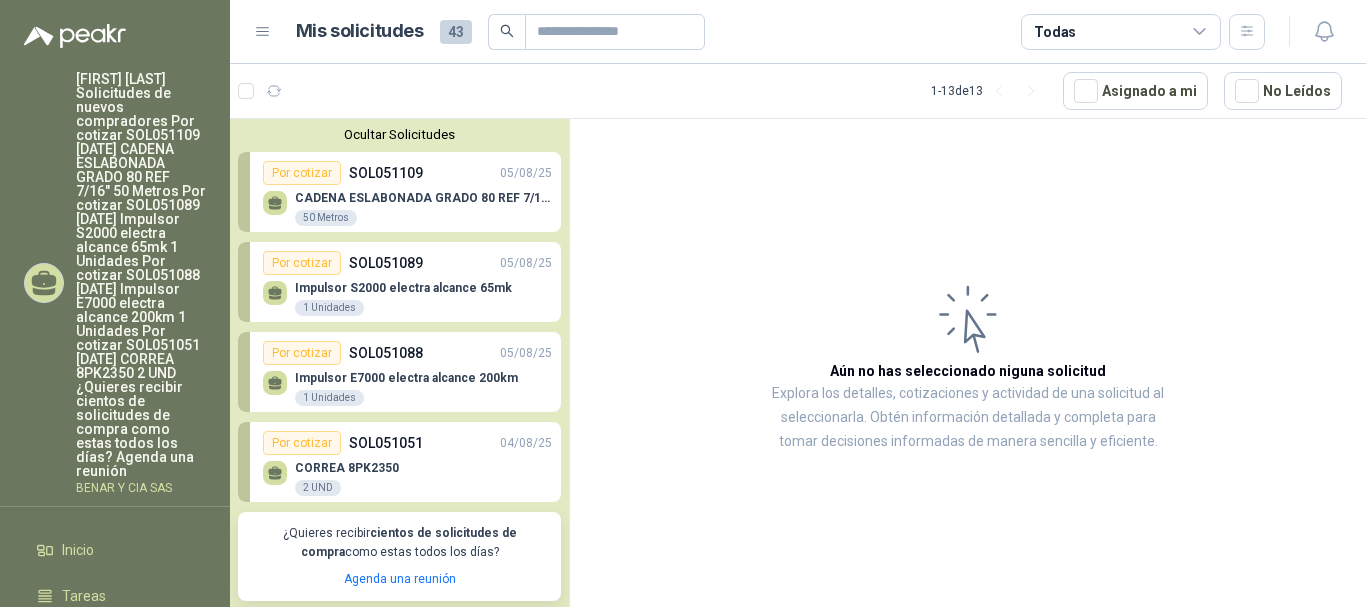 click on "Por cotizar" at bounding box center (302, 443) 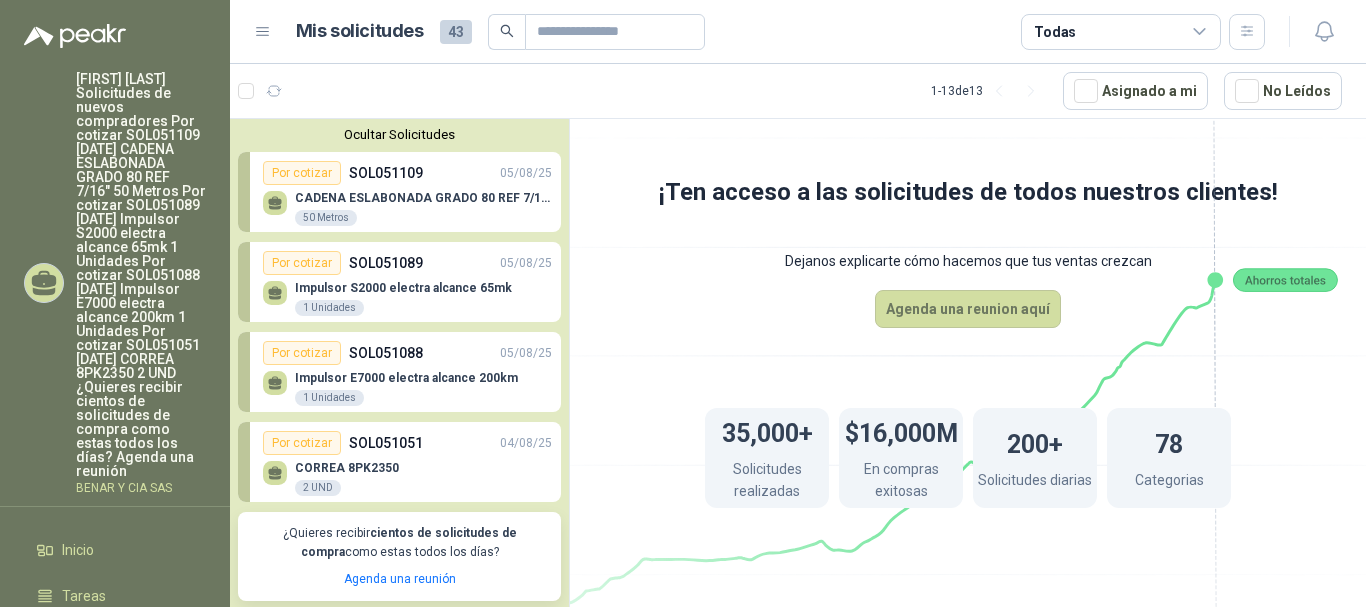 click 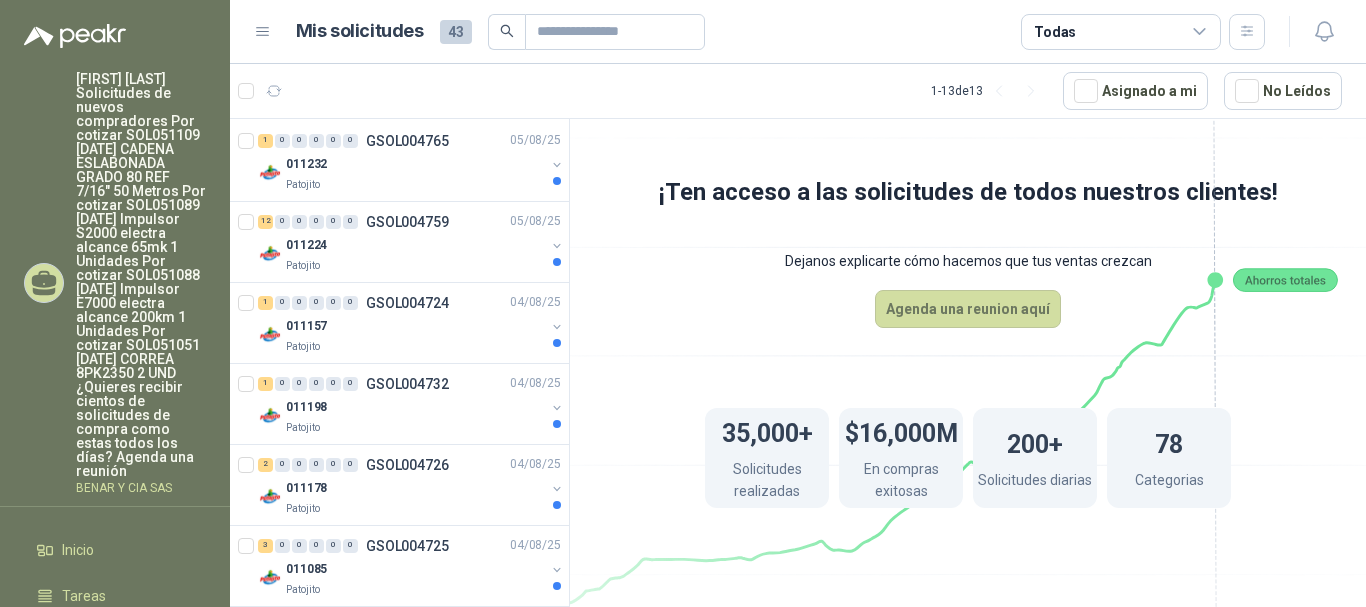 scroll, scrollTop: 415, scrollLeft: 0, axis: vertical 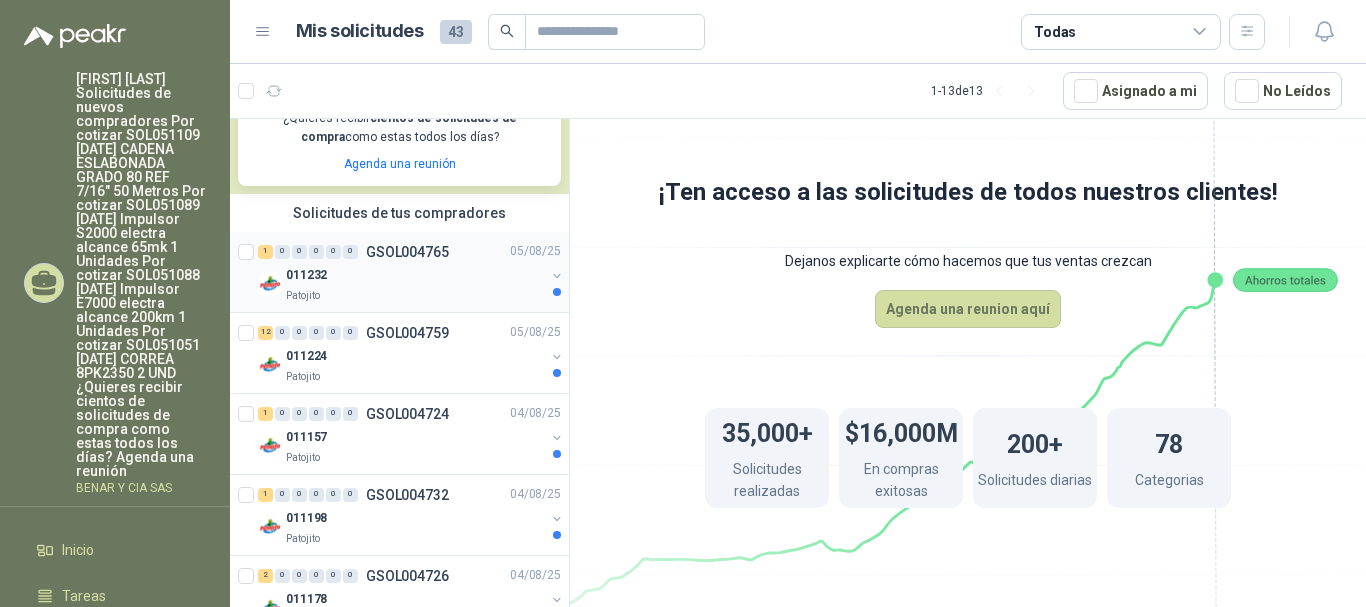 click at bounding box center [557, 284] 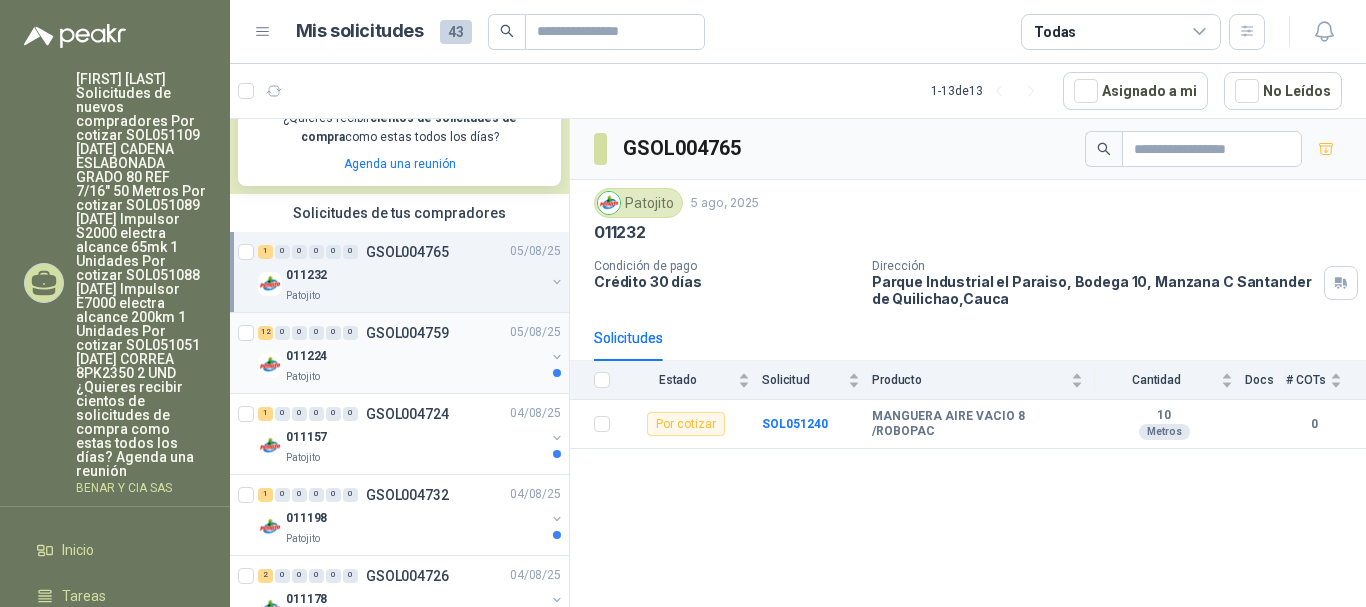 click at bounding box center [557, 373] 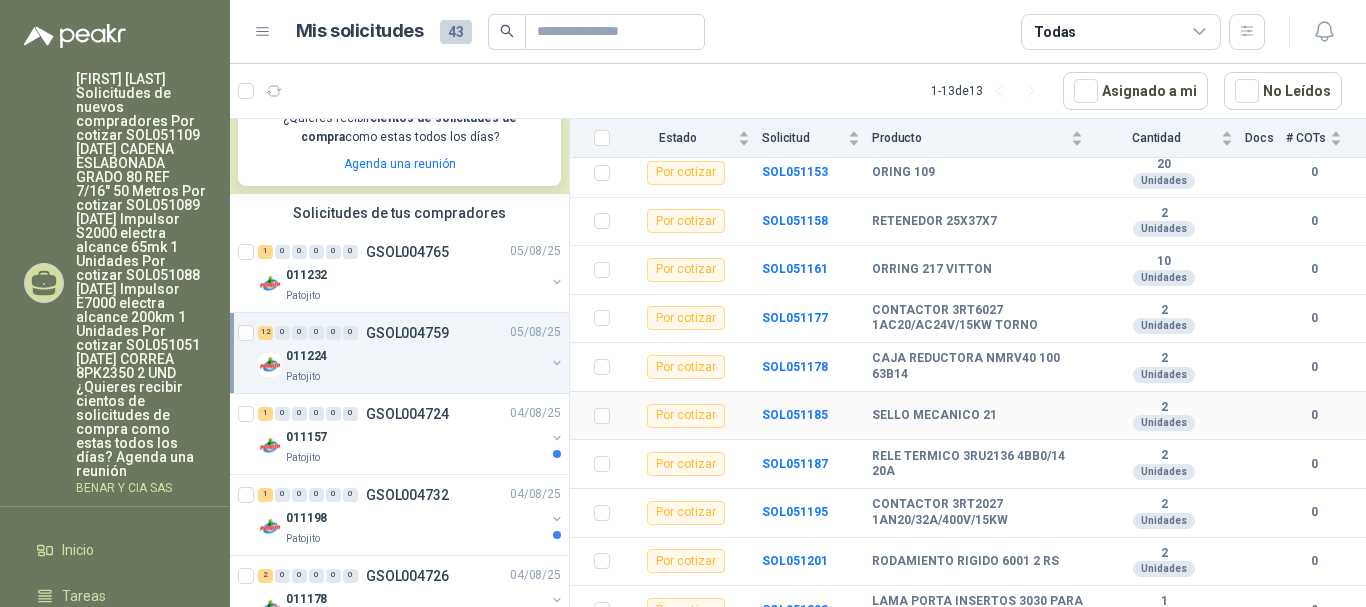 scroll, scrollTop: 369, scrollLeft: 0, axis: vertical 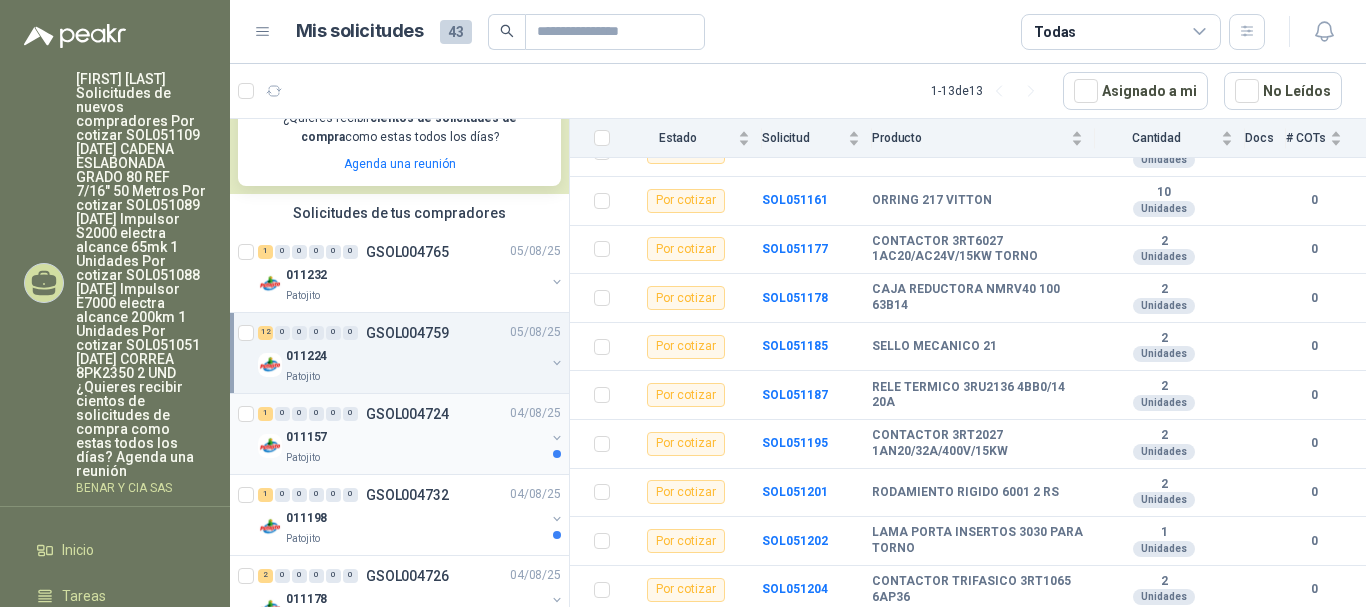 click at bounding box center [557, 454] 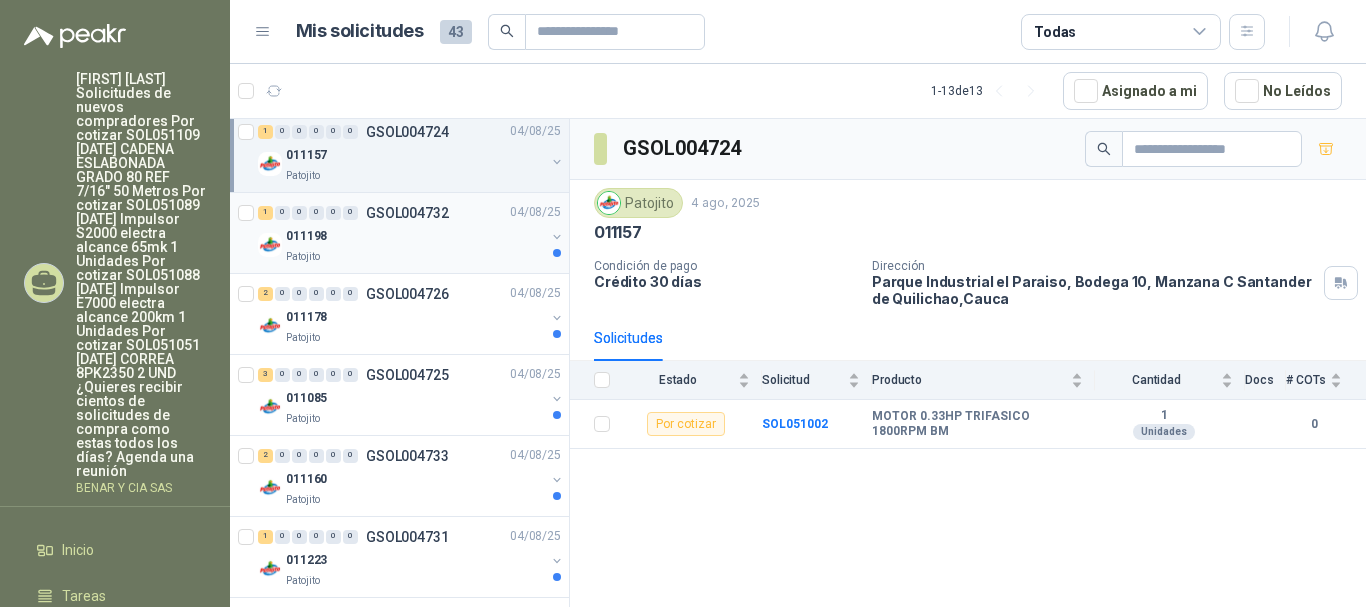 scroll, scrollTop: 715, scrollLeft: 0, axis: vertical 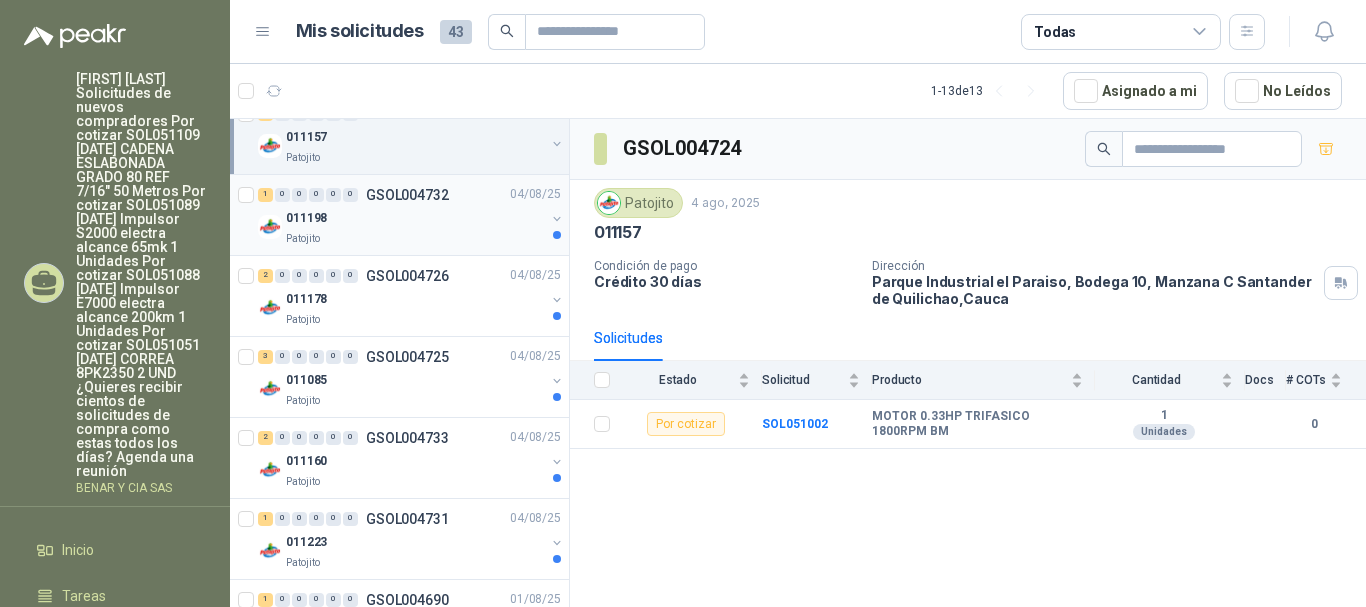 click at bounding box center [557, 235] 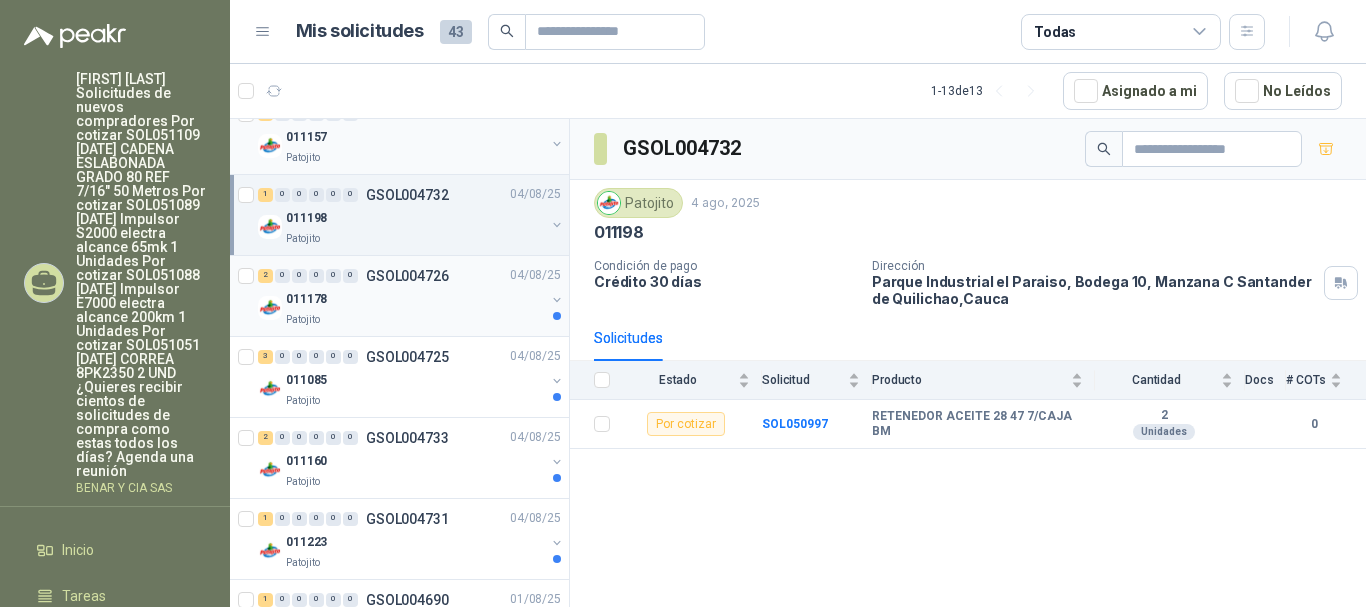 click at bounding box center (557, 316) 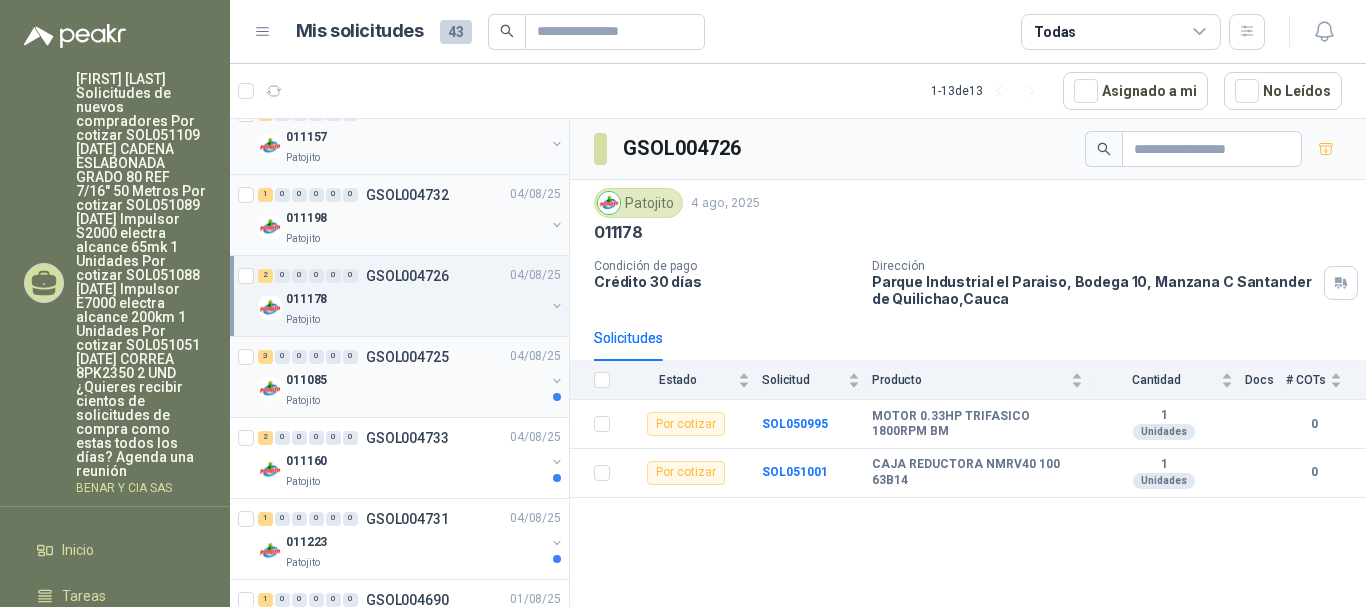 click at bounding box center [557, 389] 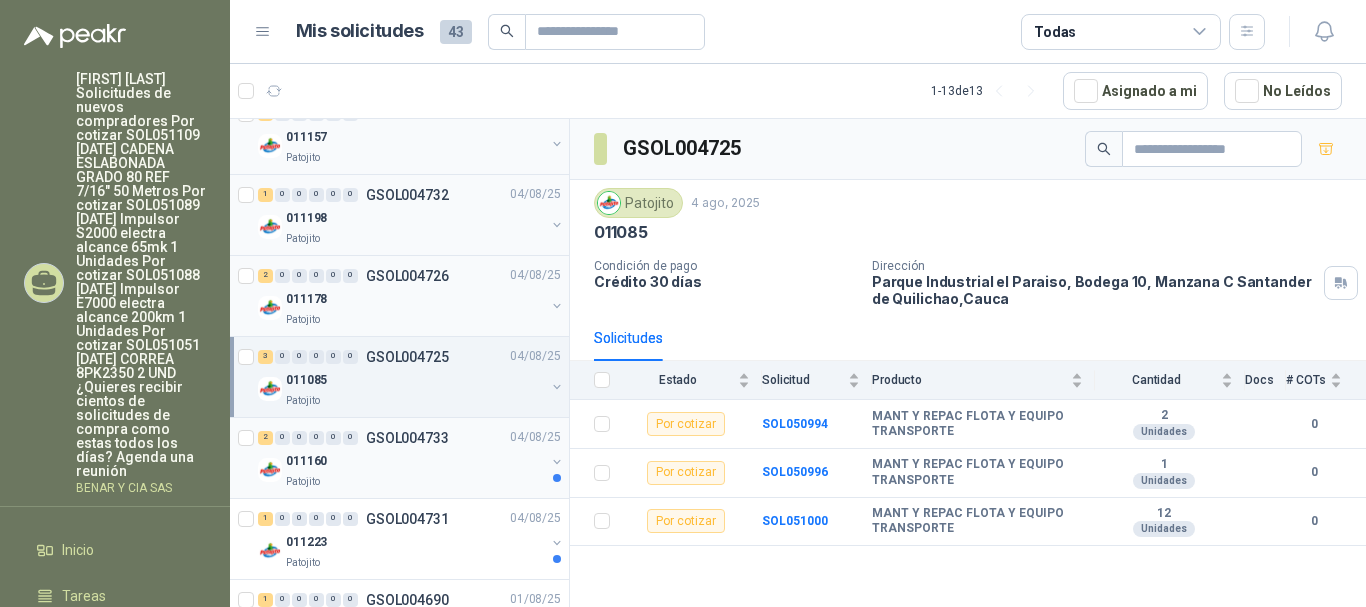 click at bounding box center (557, 470) 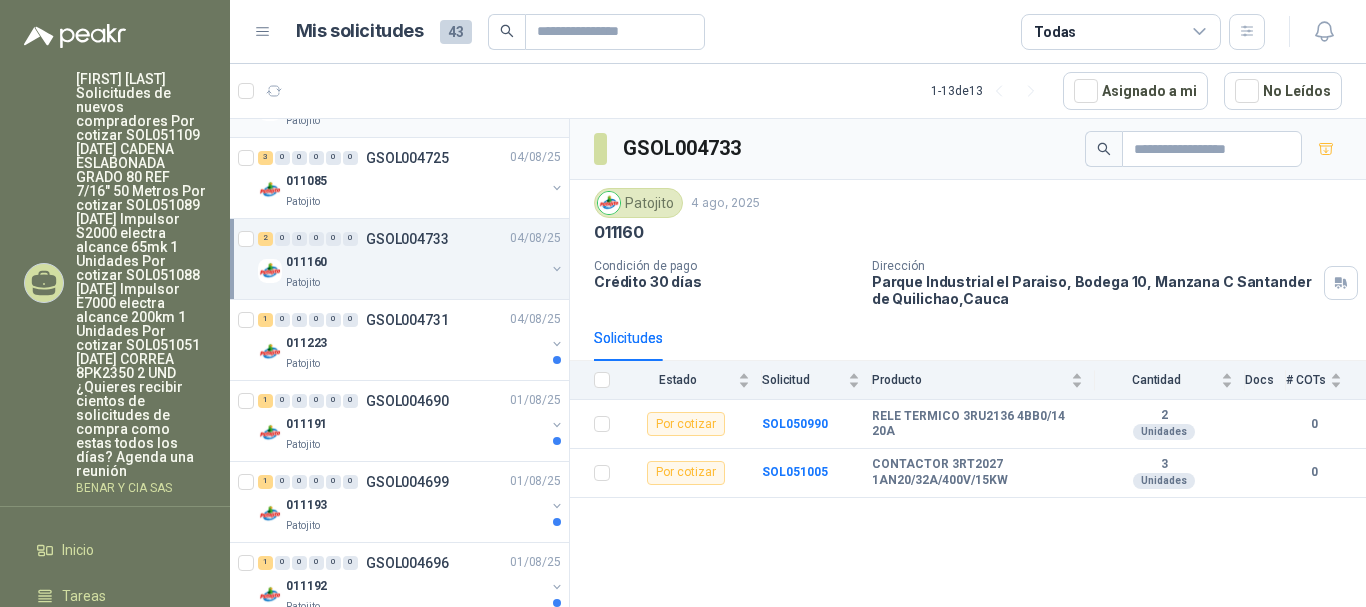 scroll, scrollTop: 915, scrollLeft: 0, axis: vertical 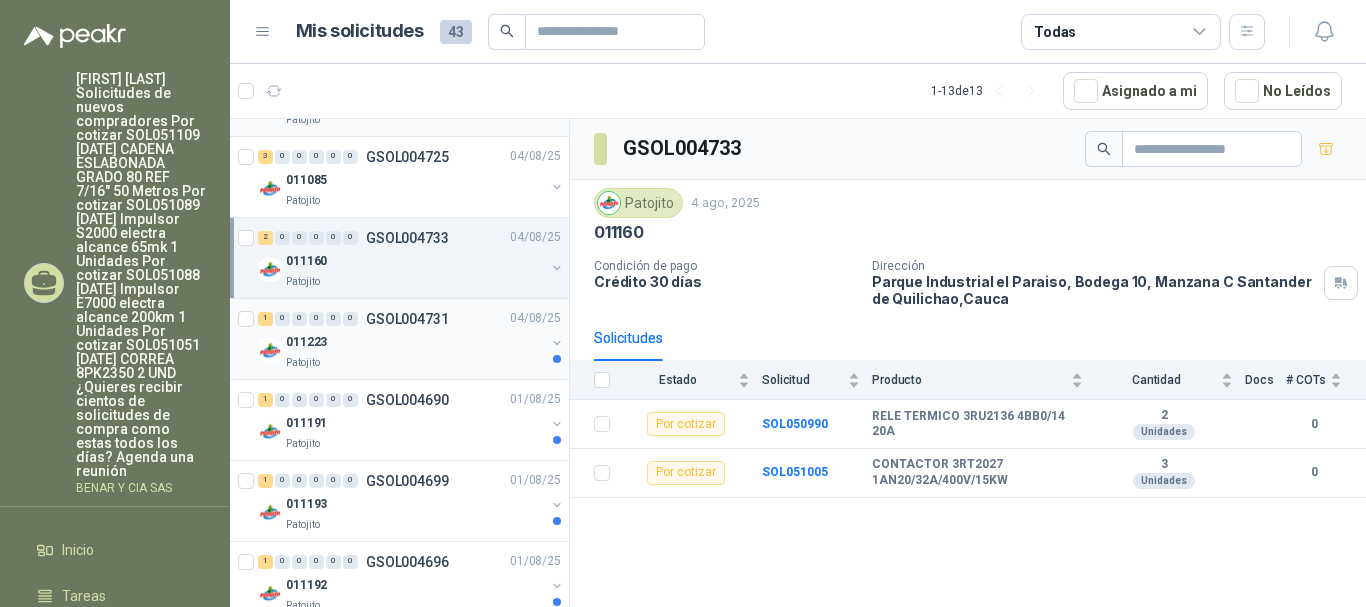 click at bounding box center [557, 359] 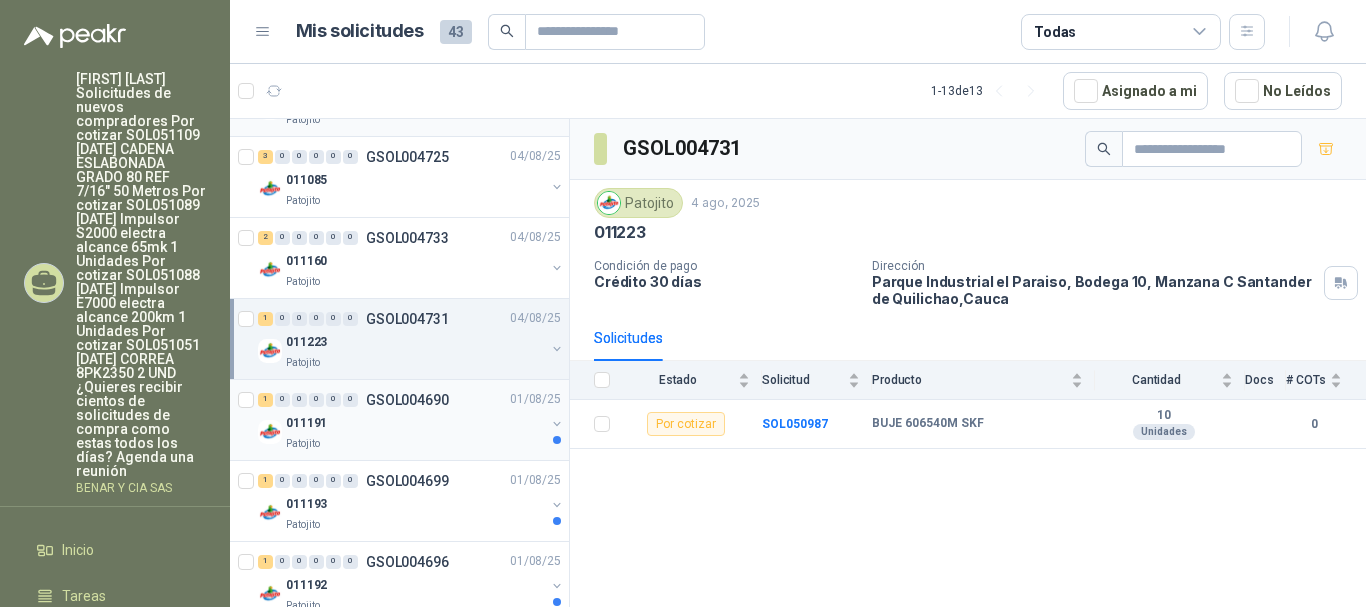 click at bounding box center [557, 440] 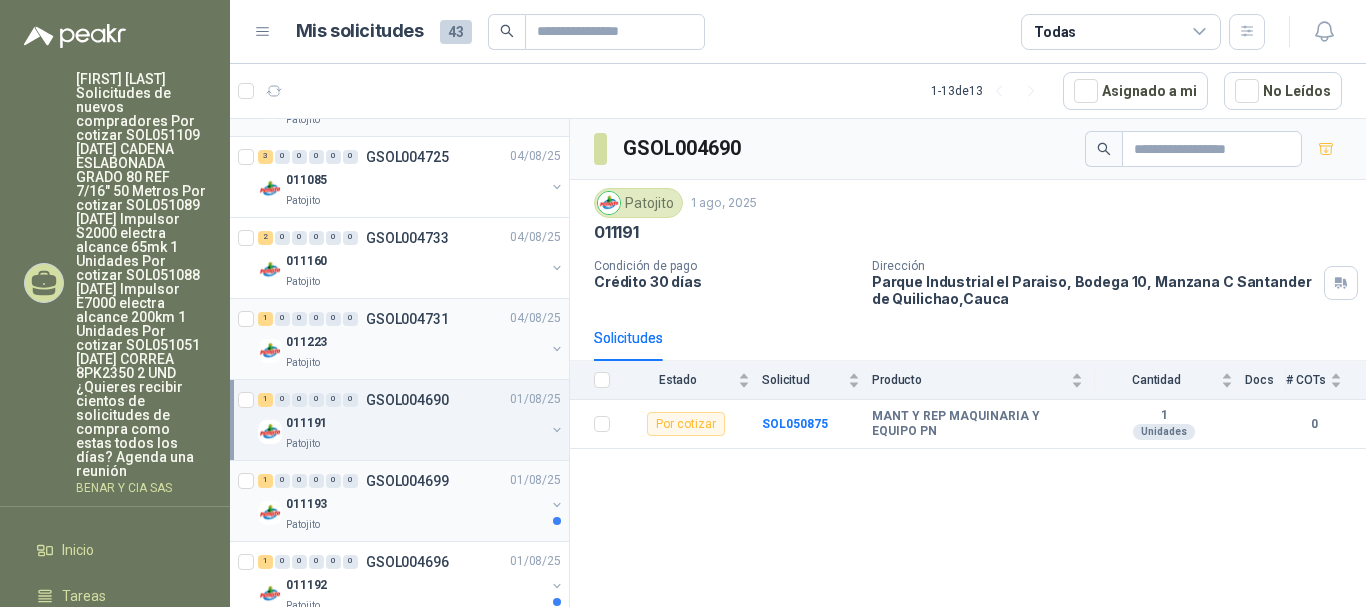 click at bounding box center (557, 521) 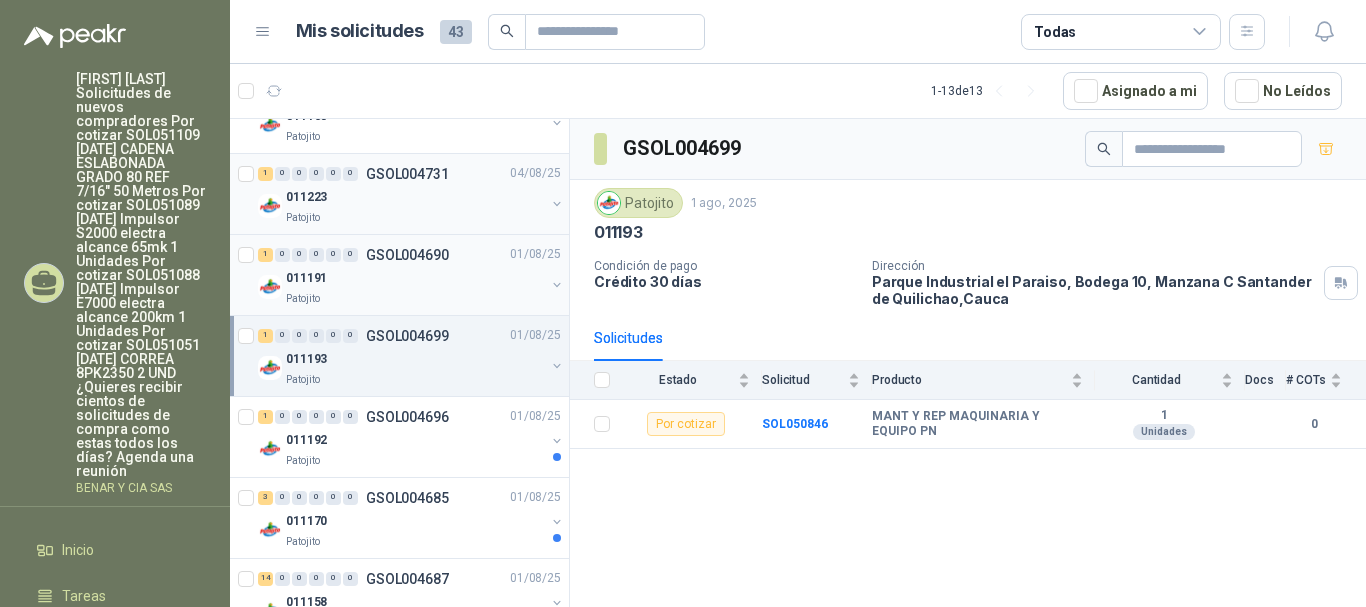 scroll, scrollTop: 1115, scrollLeft: 0, axis: vertical 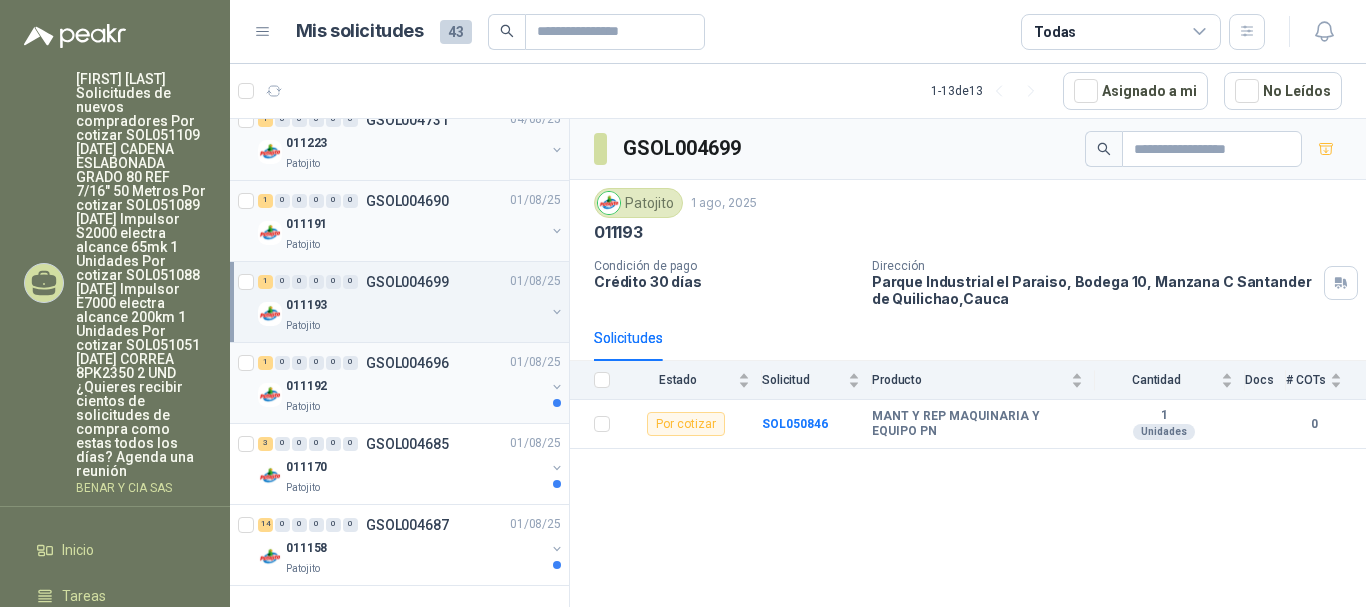 click at bounding box center (557, 403) 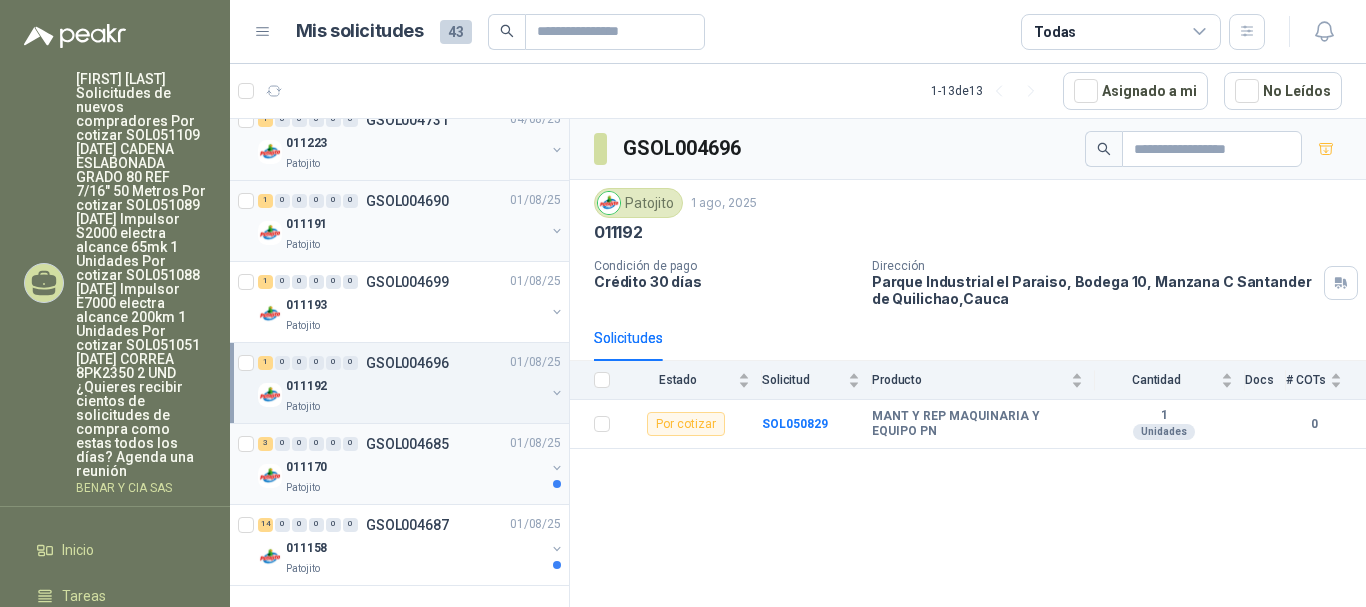 click at bounding box center [557, 484] 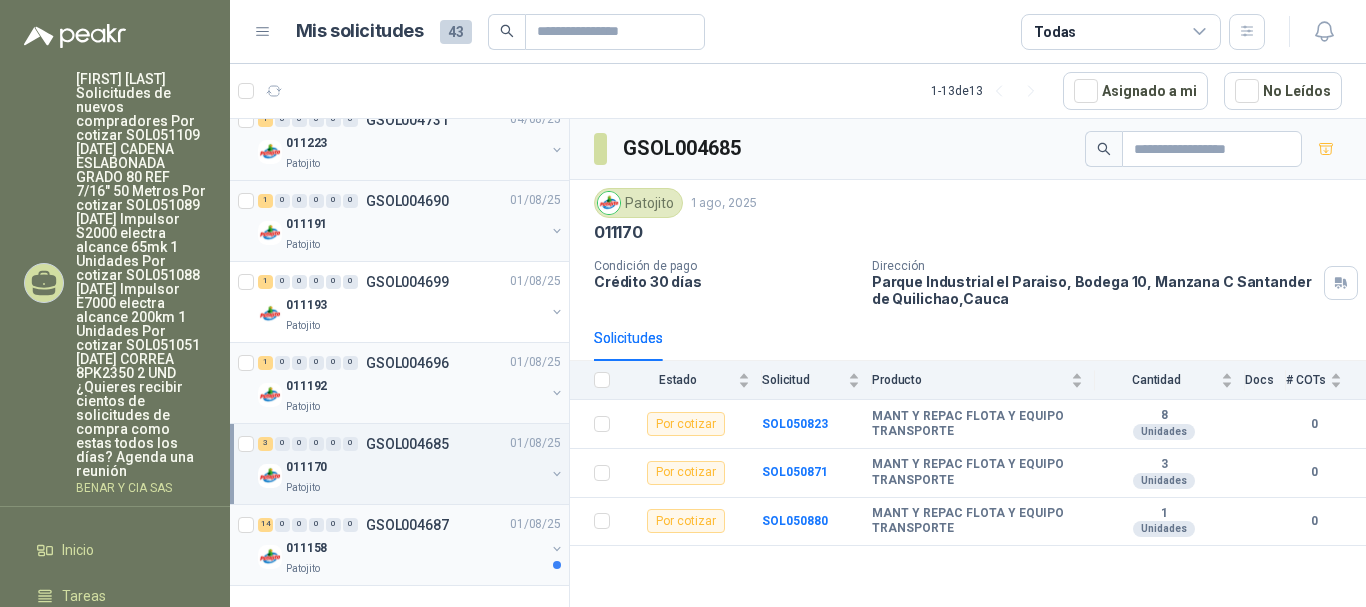 click at bounding box center [557, 565] 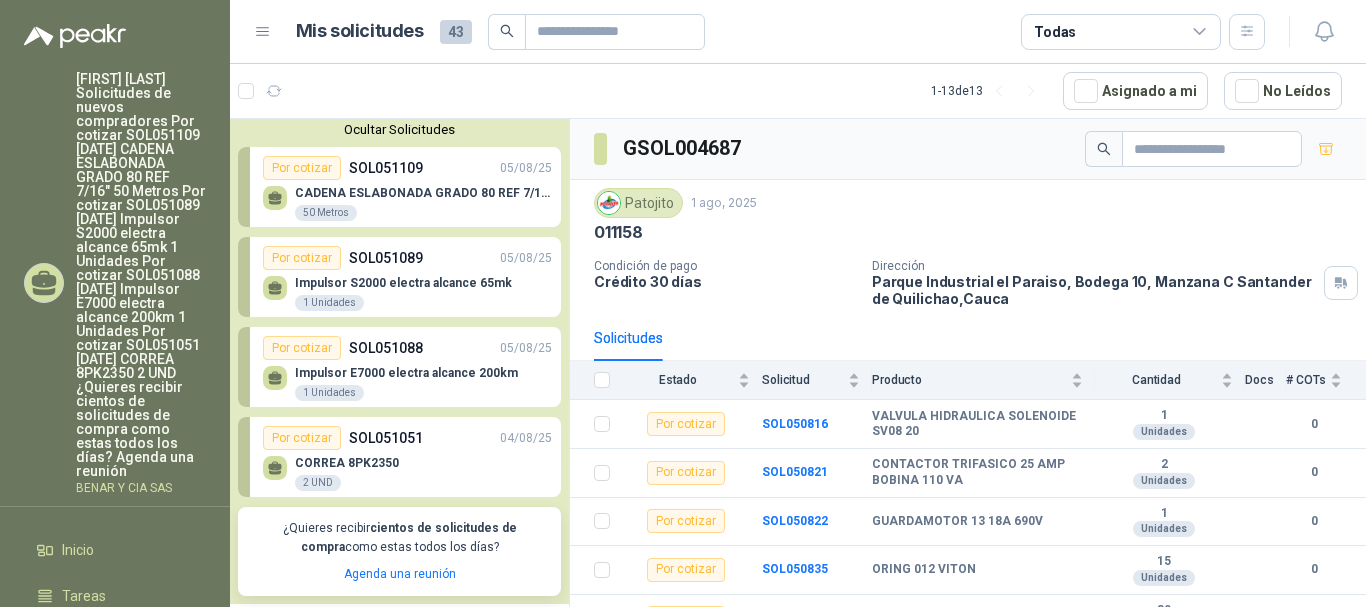 scroll, scrollTop: 0, scrollLeft: 0, axis: both 